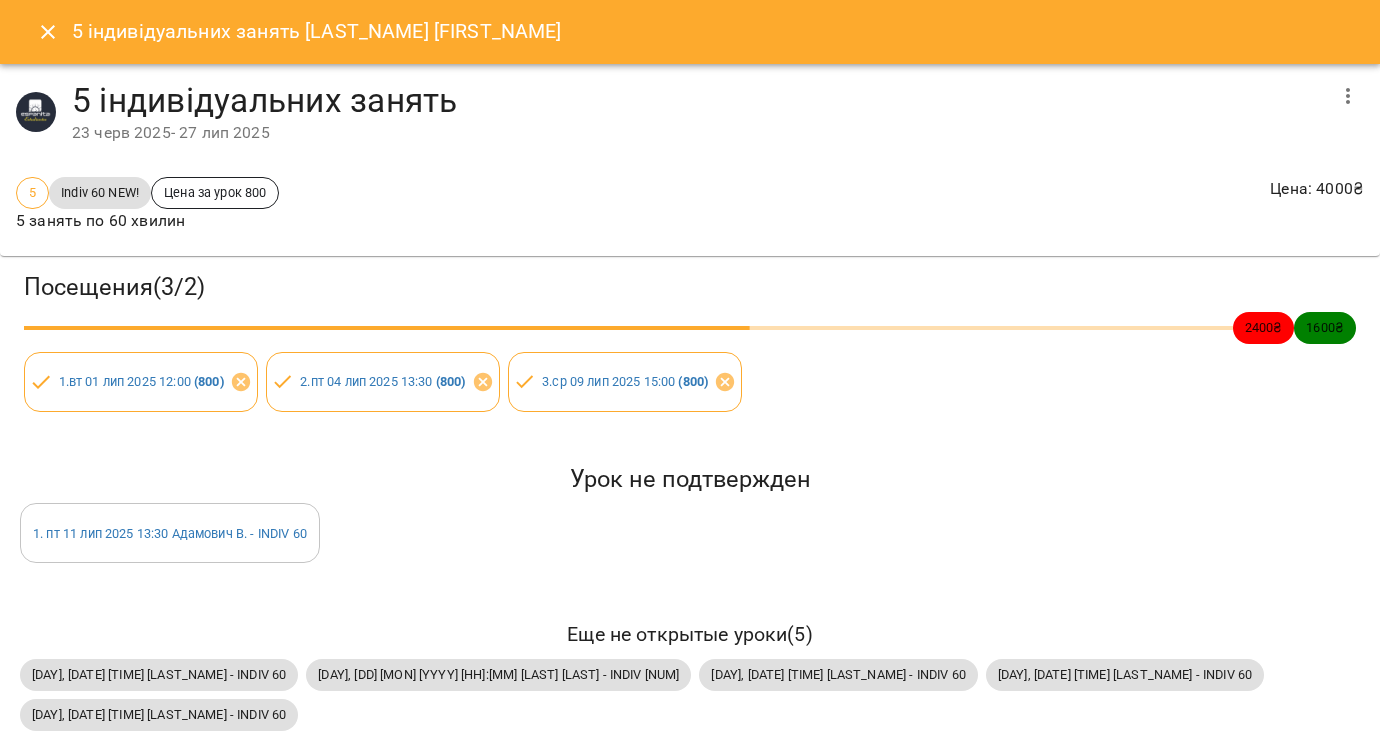 scroll, scrollTop: 0, scrollLeft: 0, axis: both 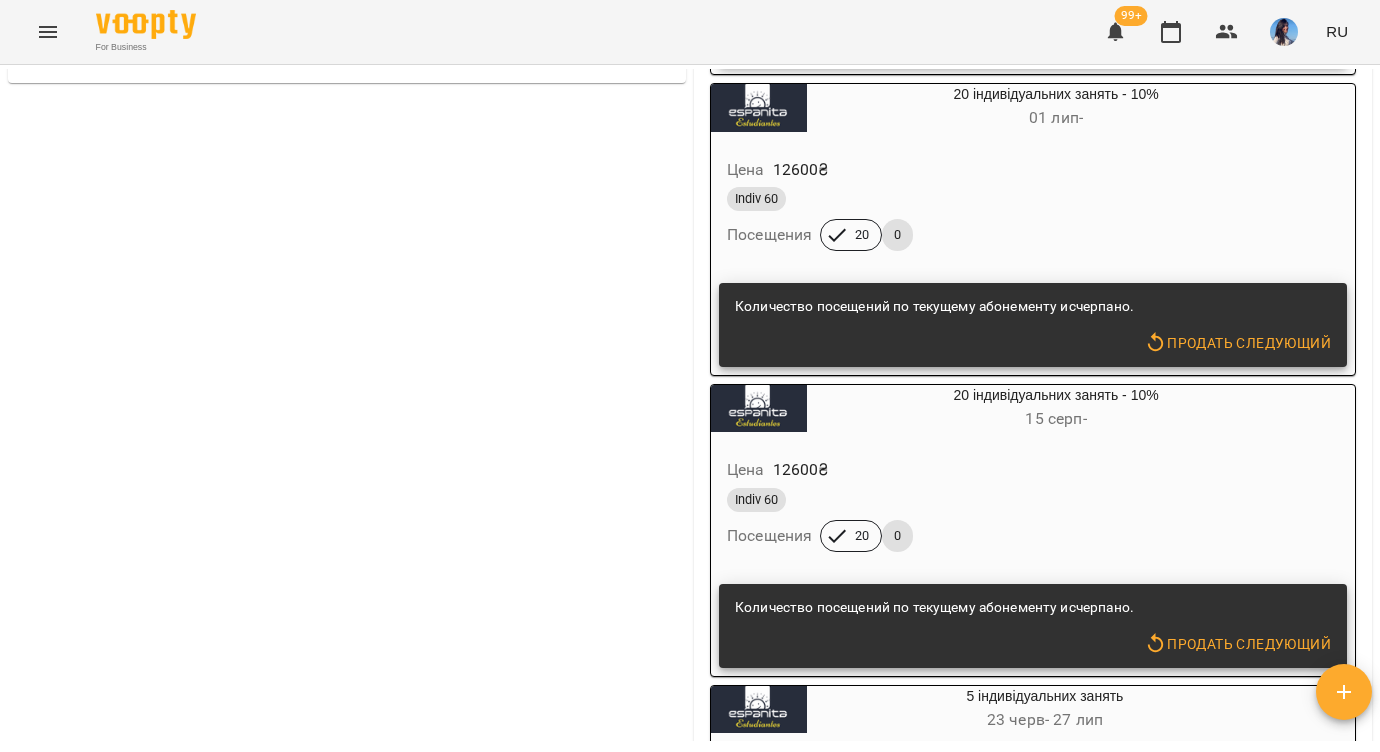 click on "20 індивідуальних занять - 10% [DATE] -" at bounding box center (1056, 409) 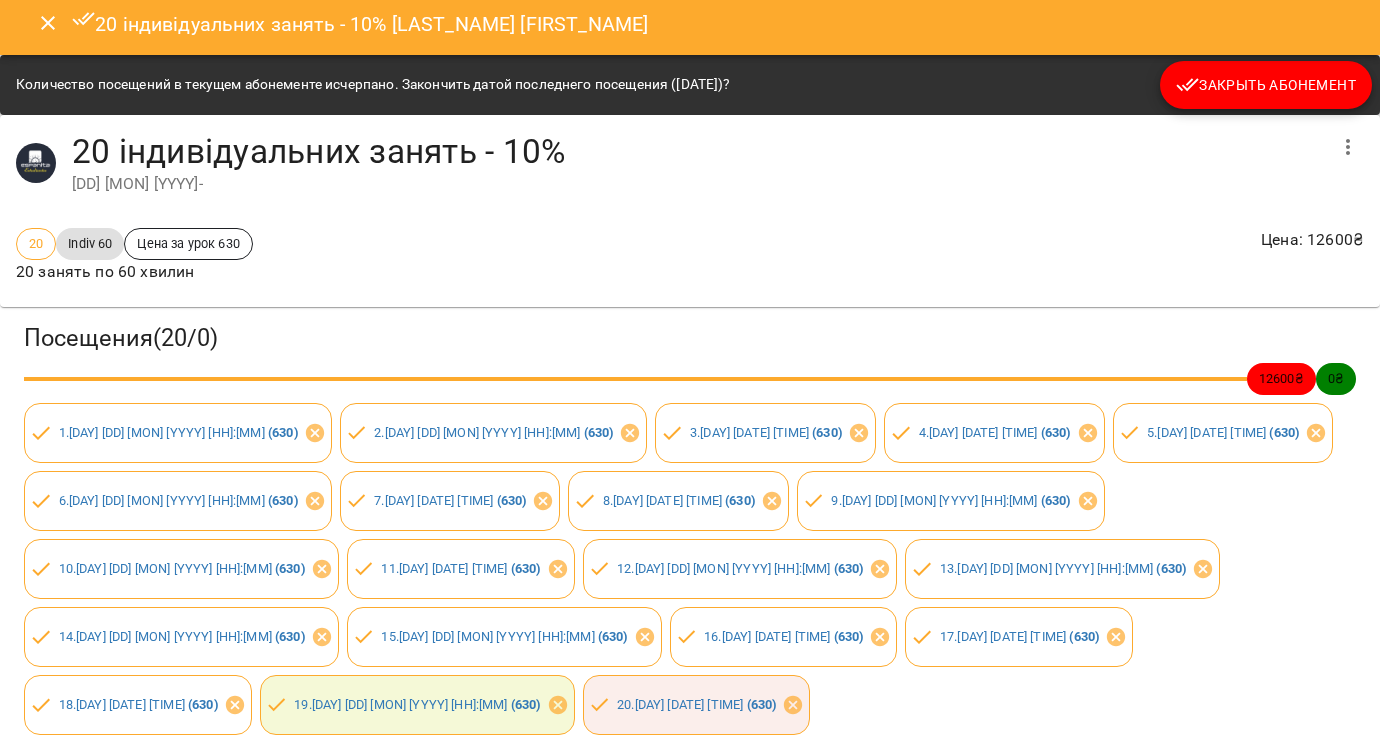 scroll, scrollTop: 0, scrollLeft: 0, axis: both 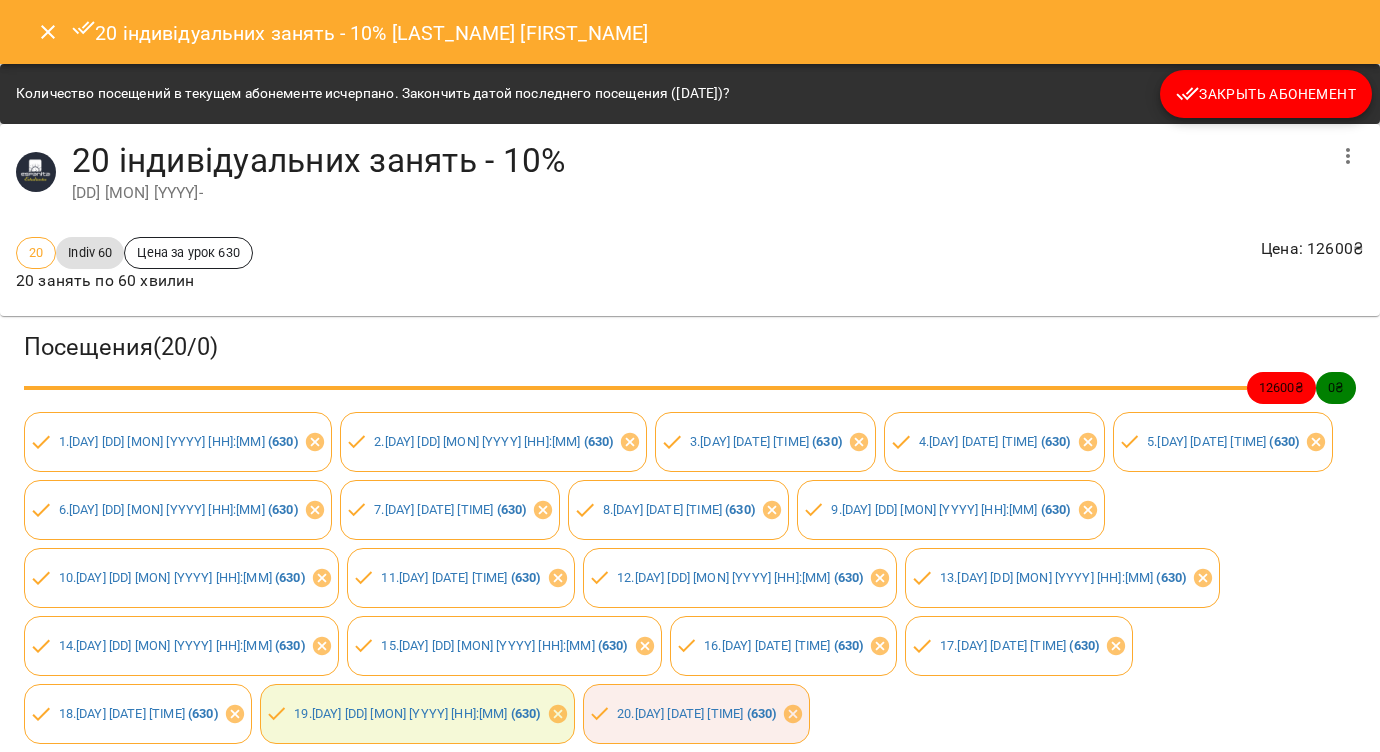 click on "[DD] [MON] [YYYY] -" at bounding box center [698, 193] 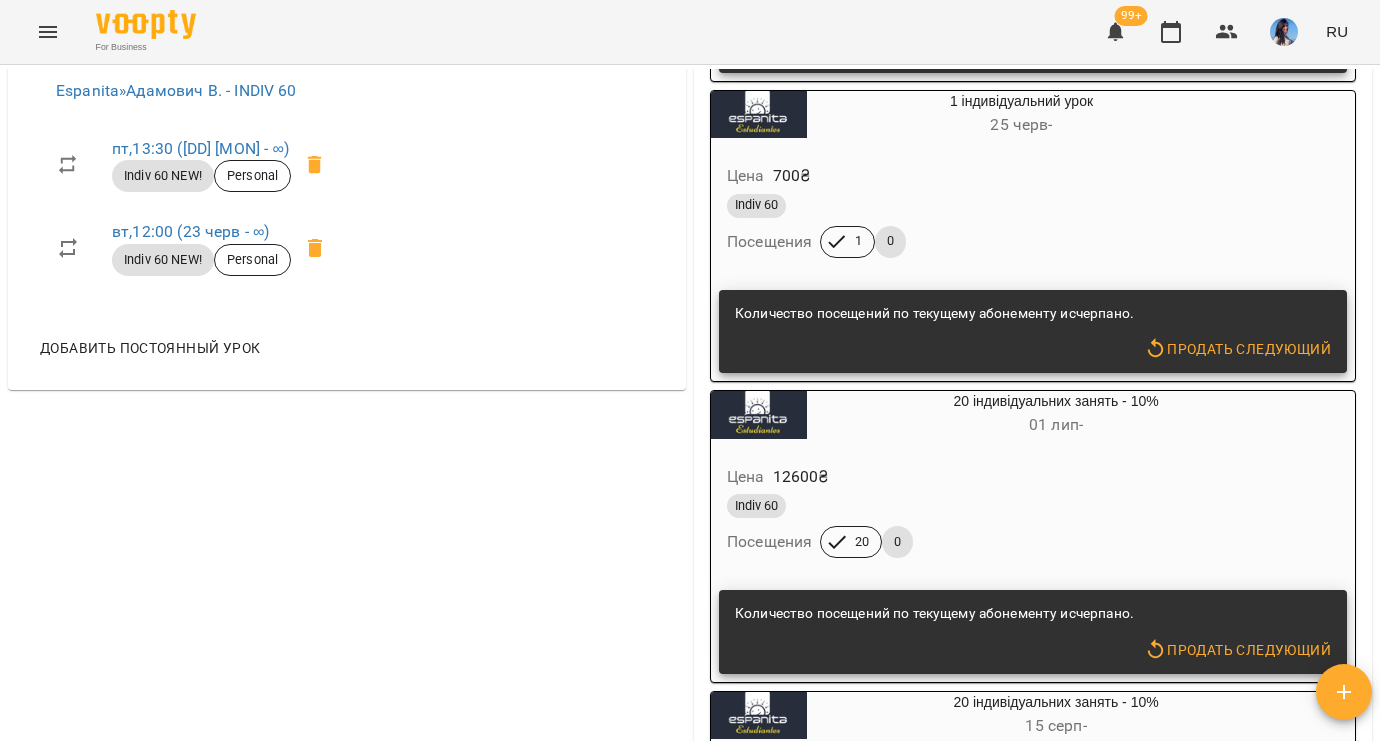 scroll, scrollTop: 960, scrollLeft: 0, axis: vertical 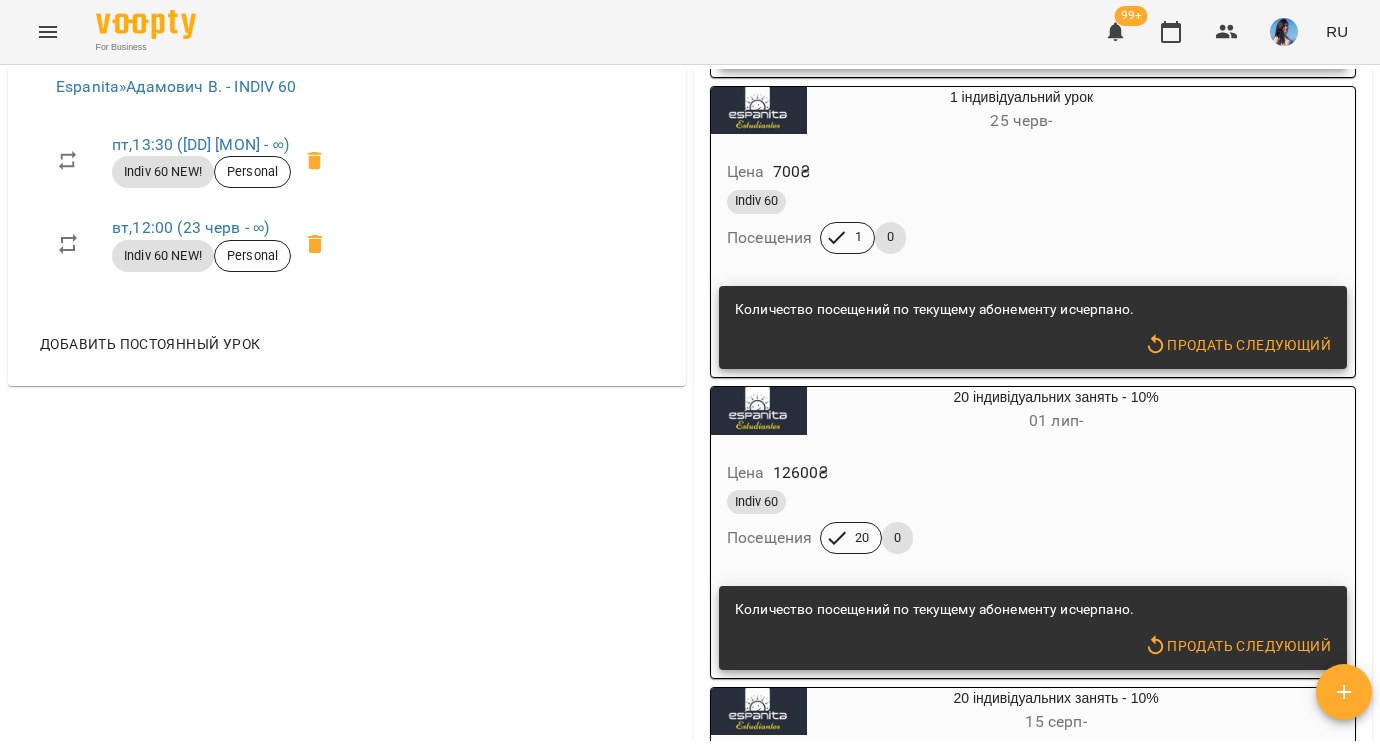 click on "[DATE] -" at bounding box center (1056, 420) 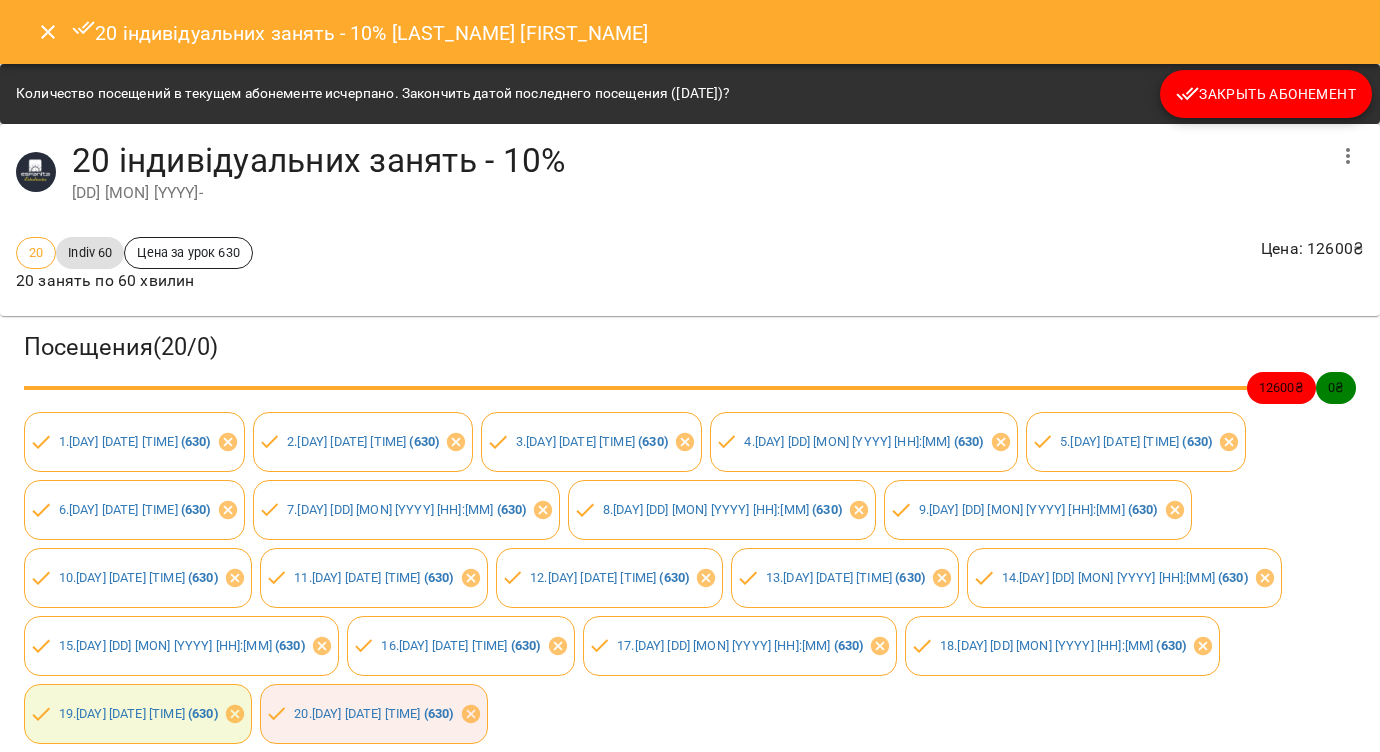 click 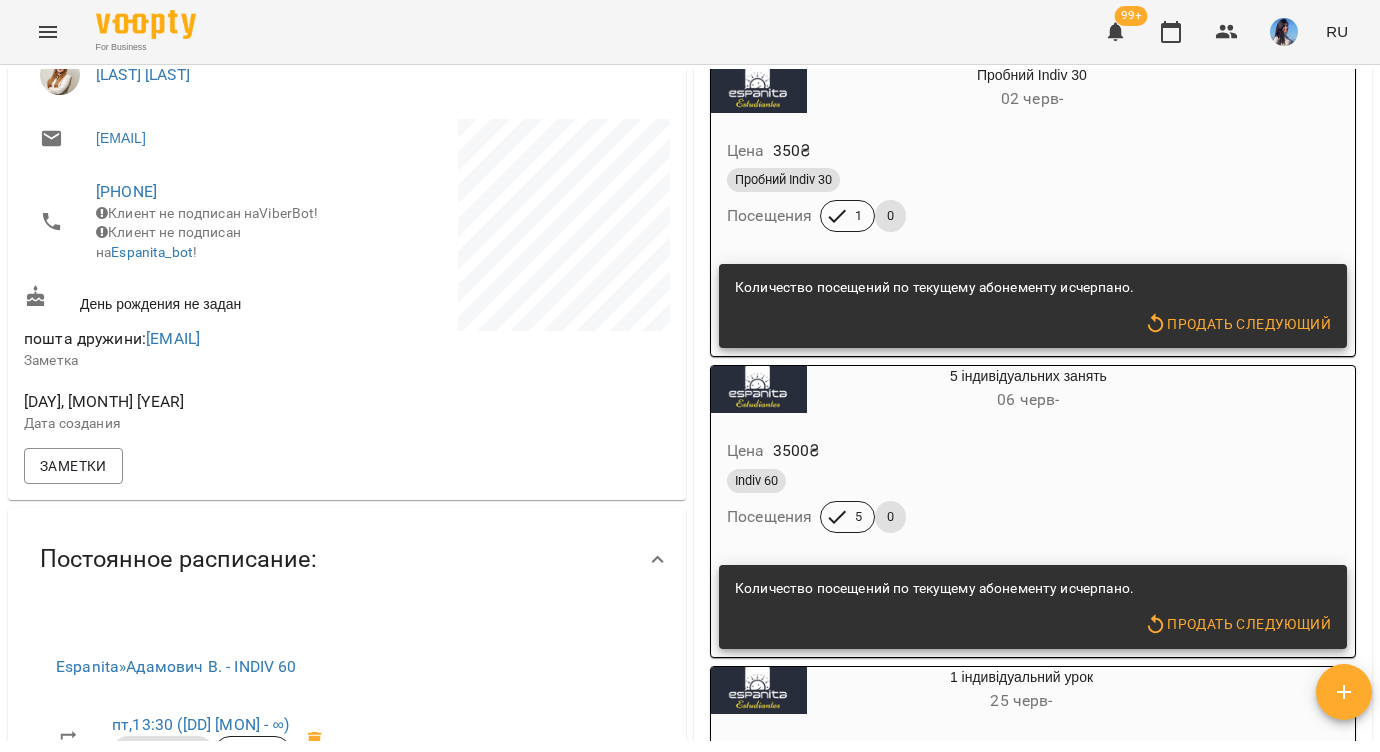 scroll, scrollTop: 381, scrollLeft: 0, axis: vertical 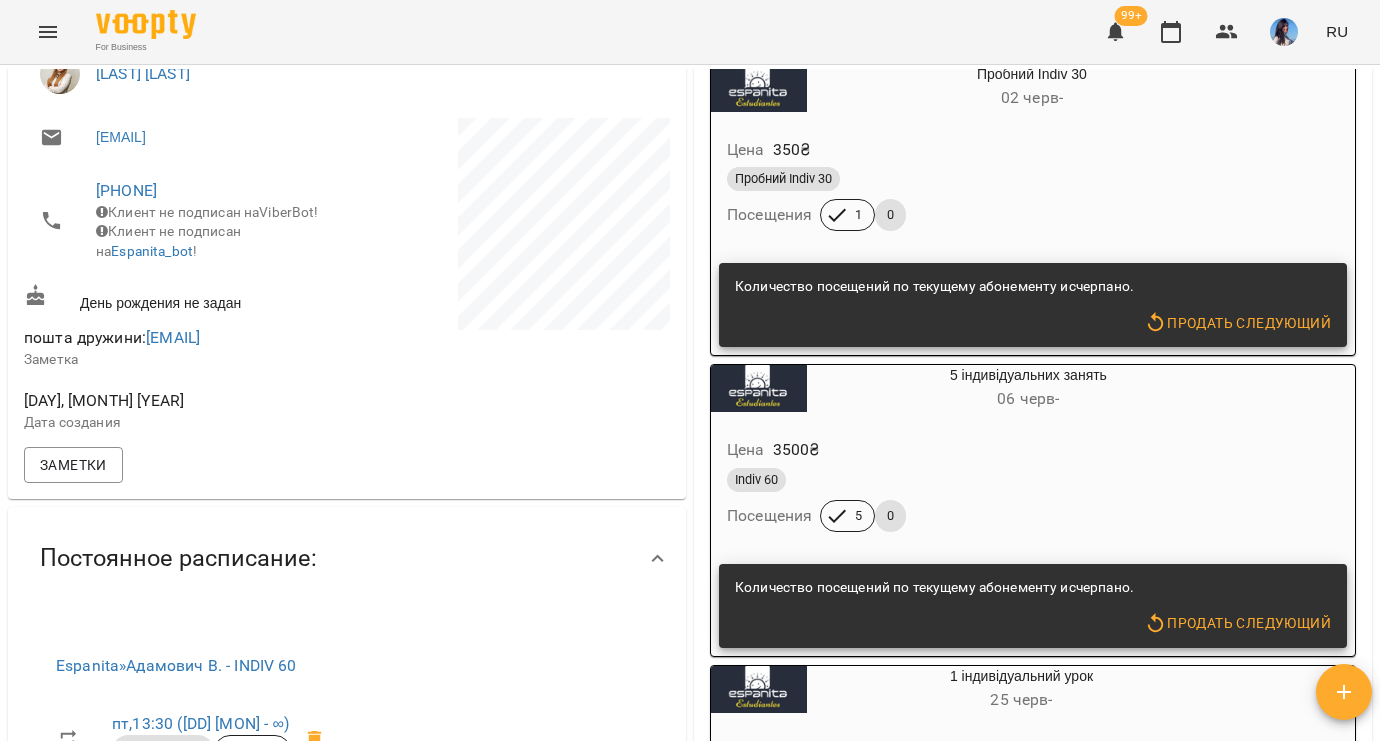 click on "[MM] [DD] -" at bounding box center (1028, 398) 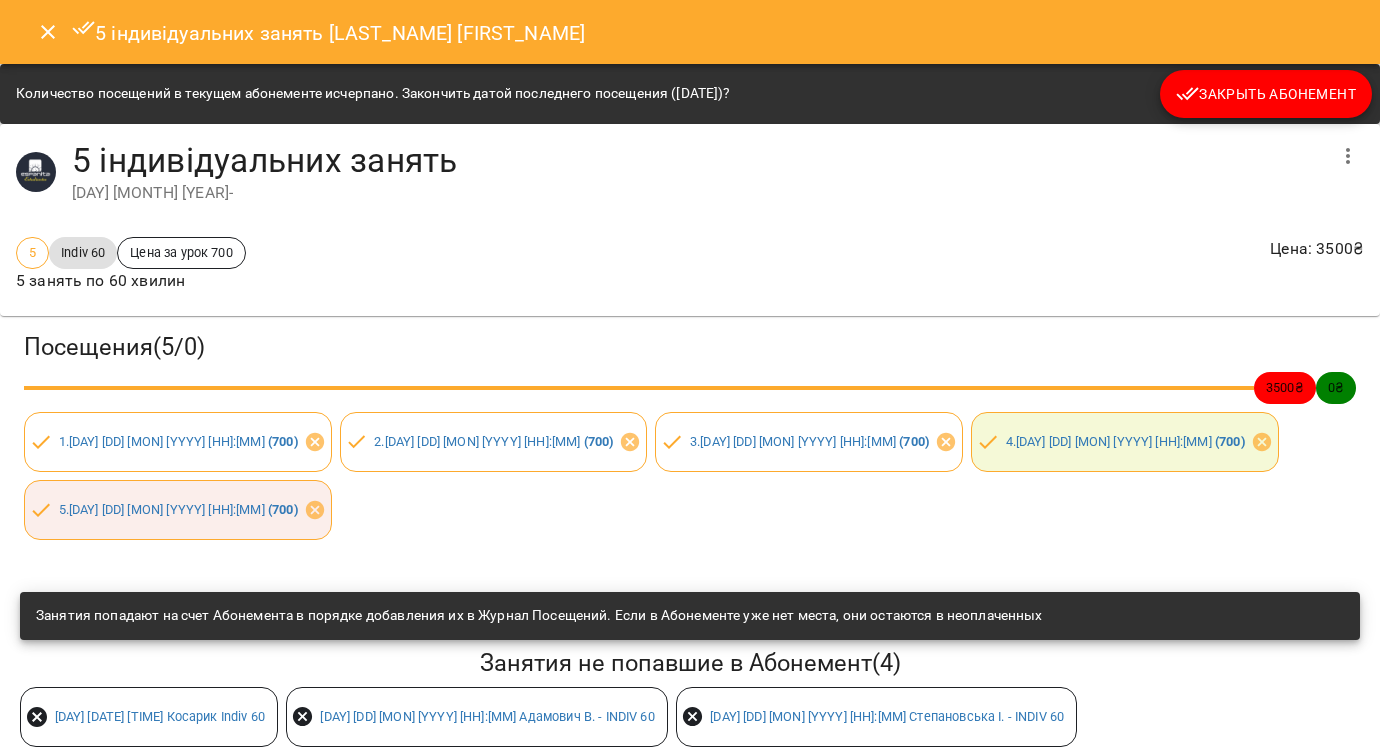 click on "5 Indiv 60 Цена за урок 700 5 занять по 60 хвилин Цена : 3500 ₴" at bounding box center (690, 269) 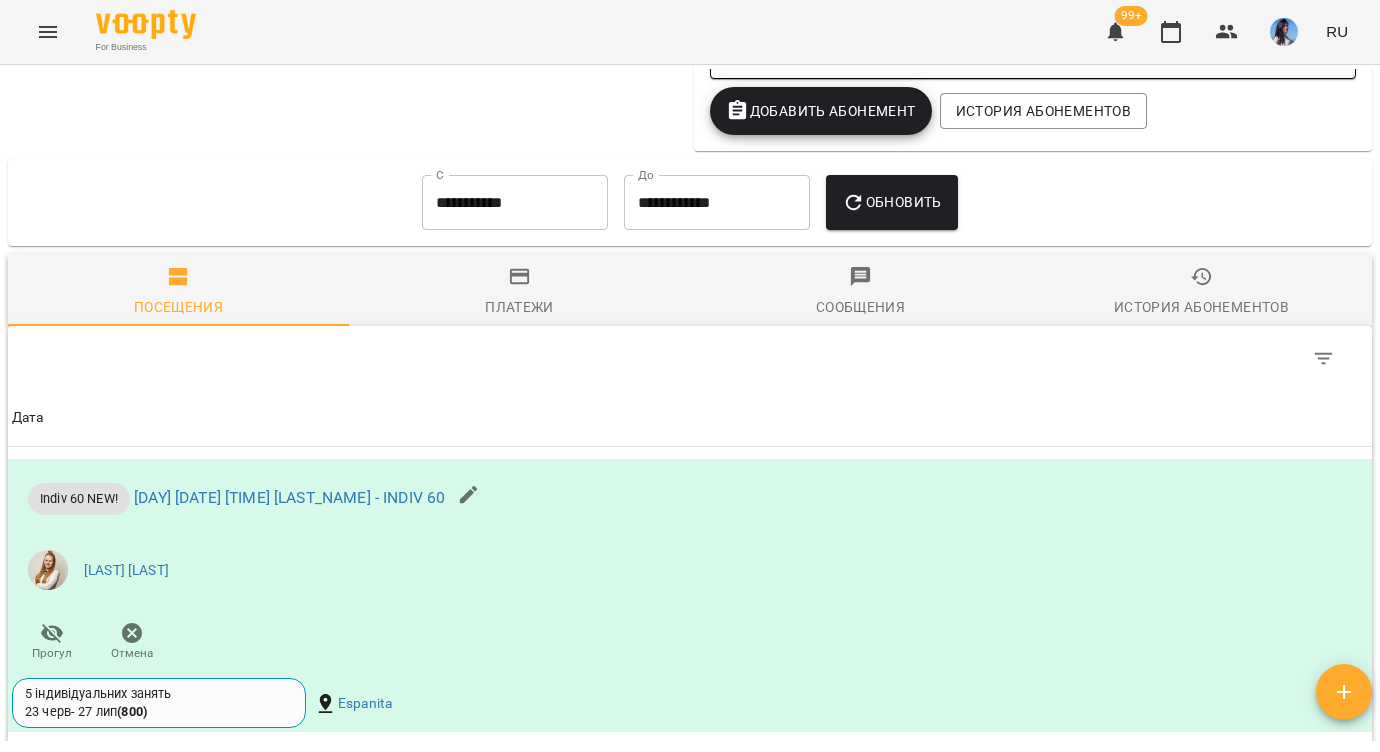 scroll, scrollTop: 2082, scrollLeft: 0, axis: vertical 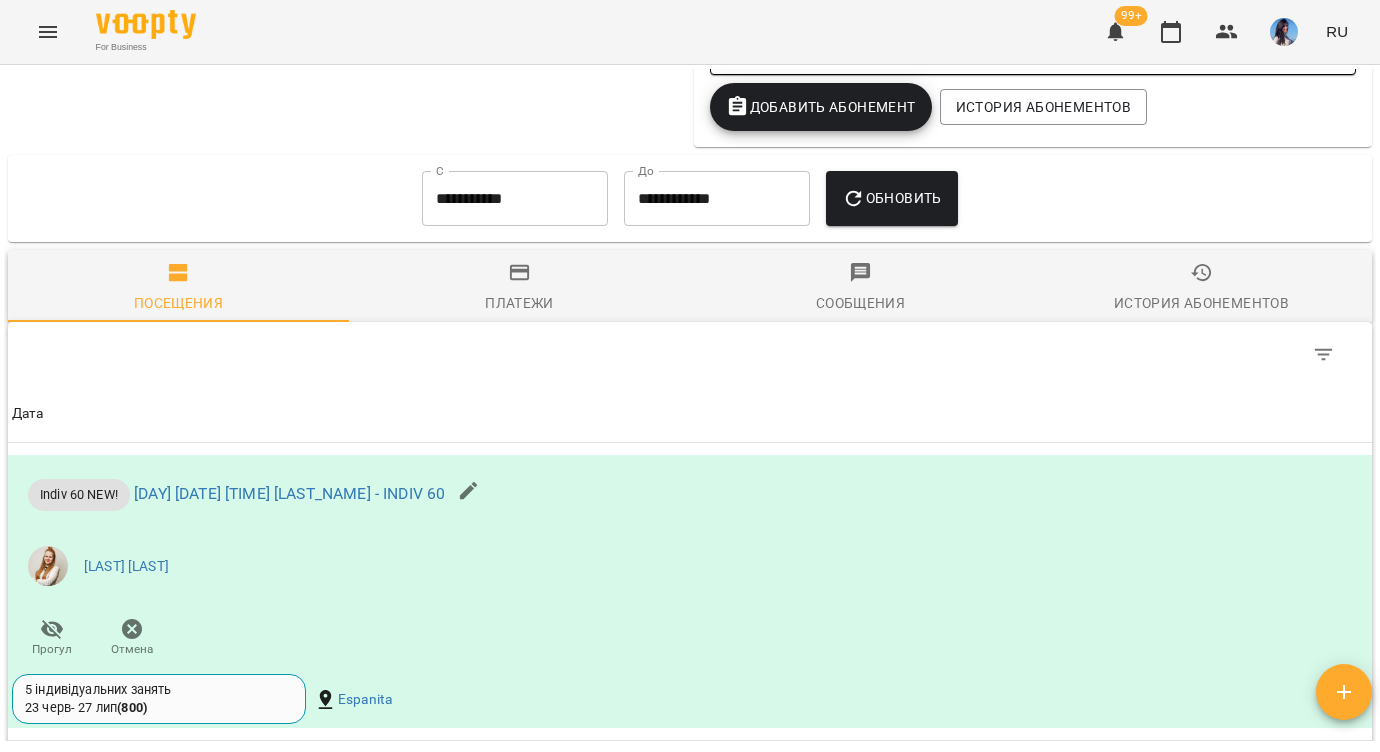 click on "Платежи" at bounding box center (519, 303) 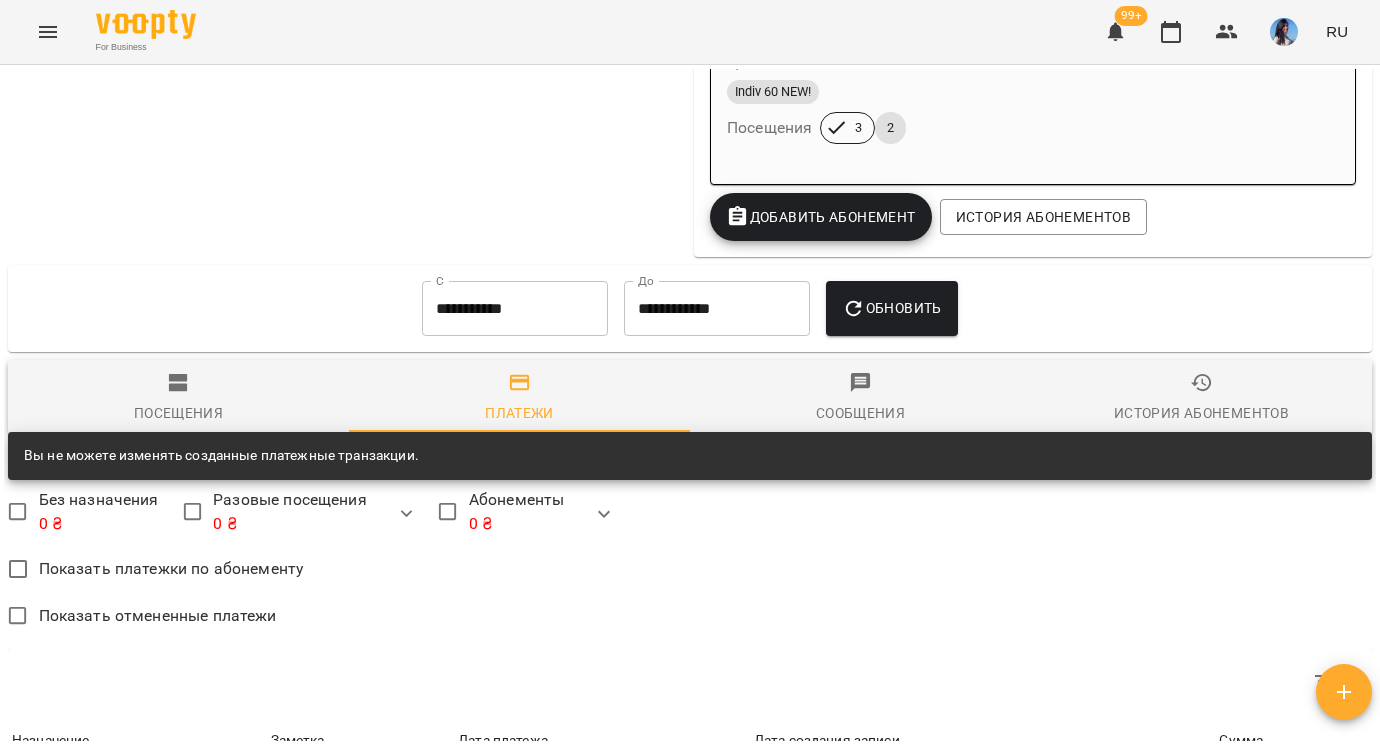 scroll, scrollTop: 2082, scrollLeft: 0, axis: vertical 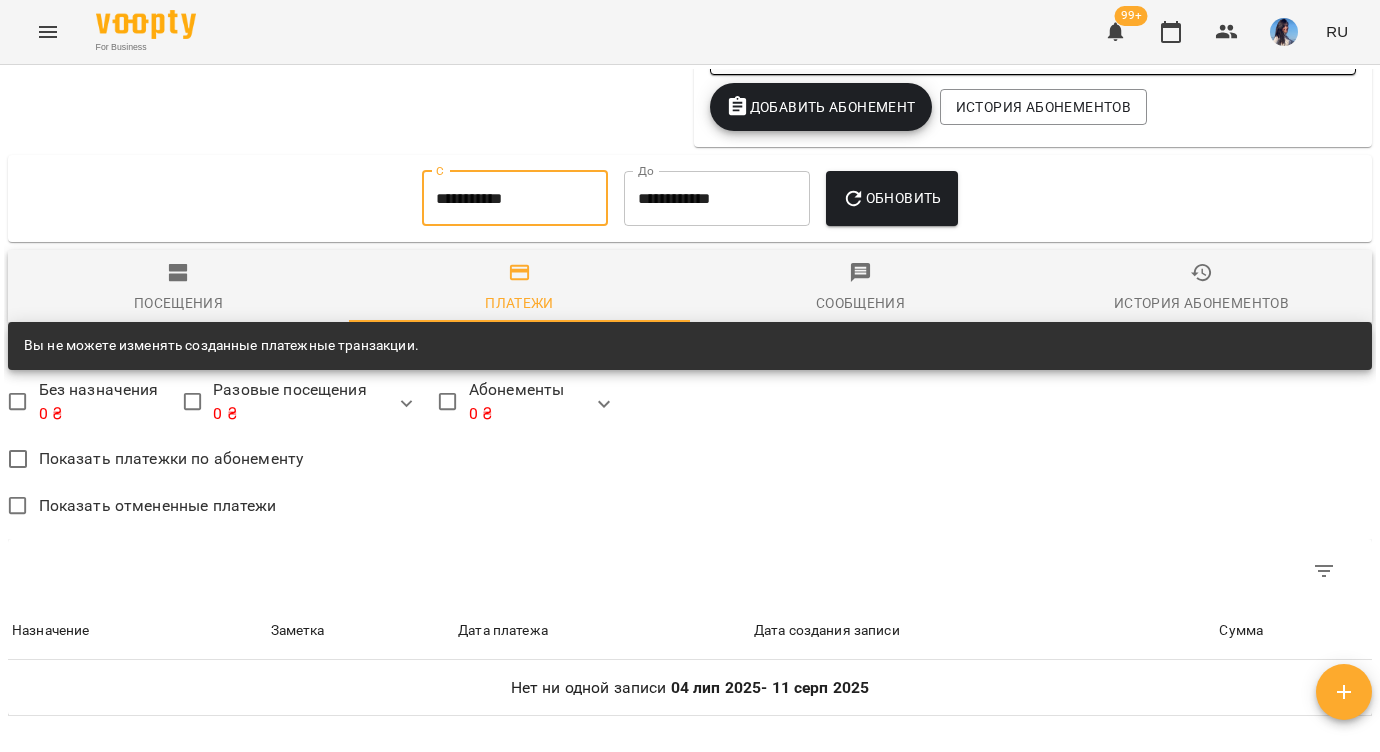 click on "**********" at bounding box center (515, 199) 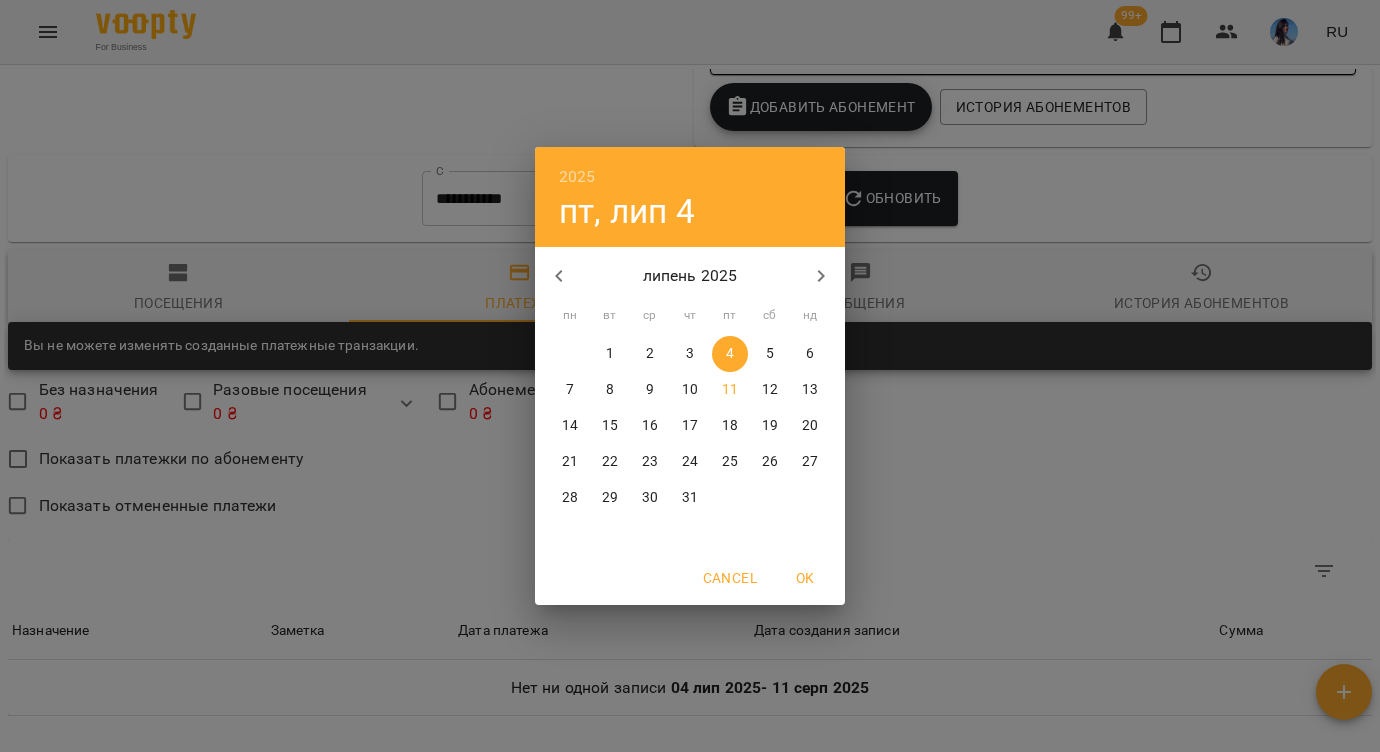 click 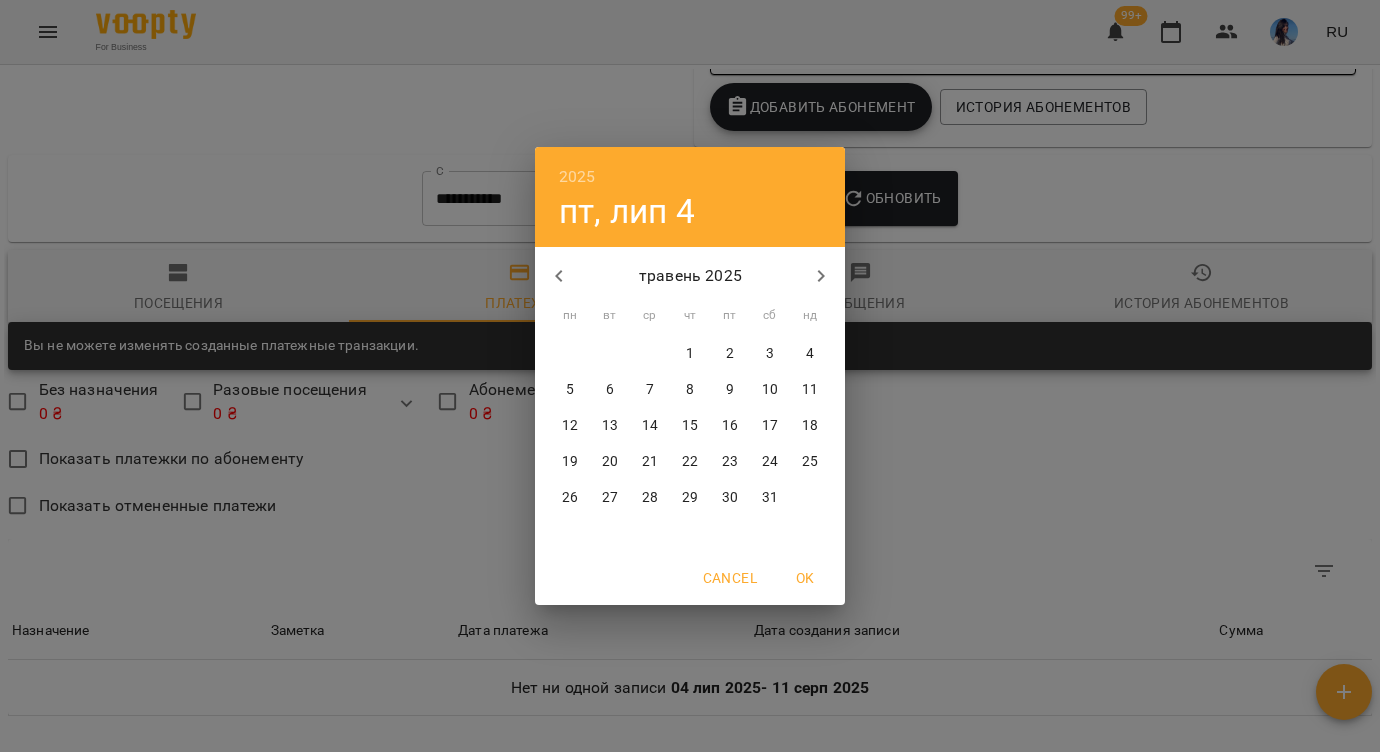 click 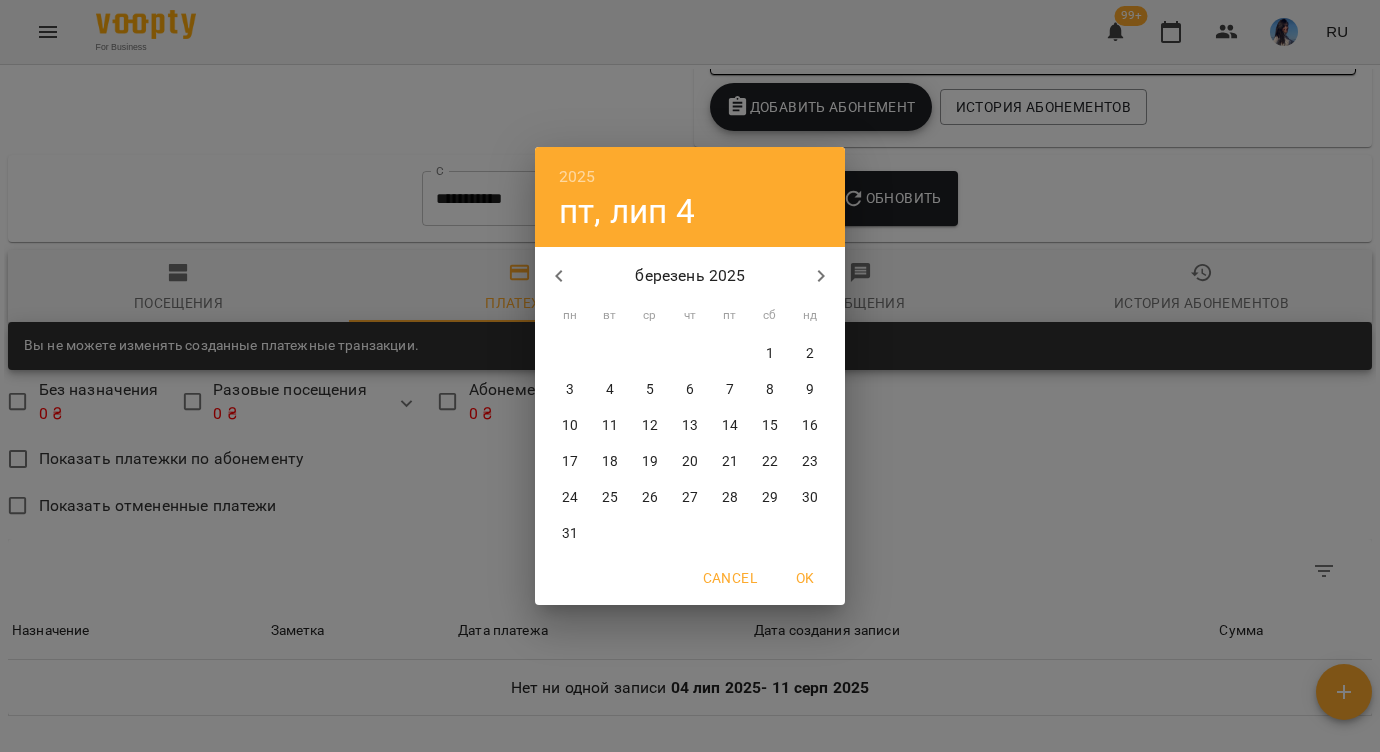 click 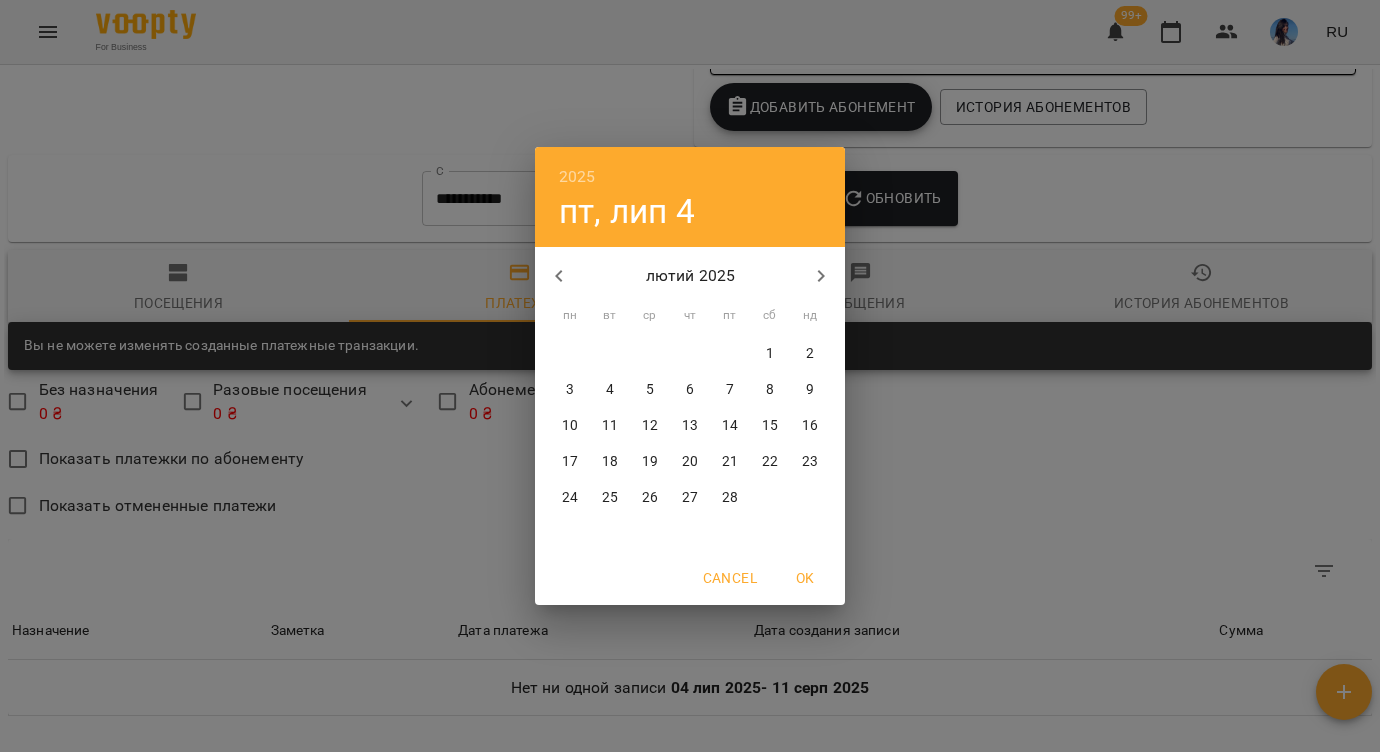 click 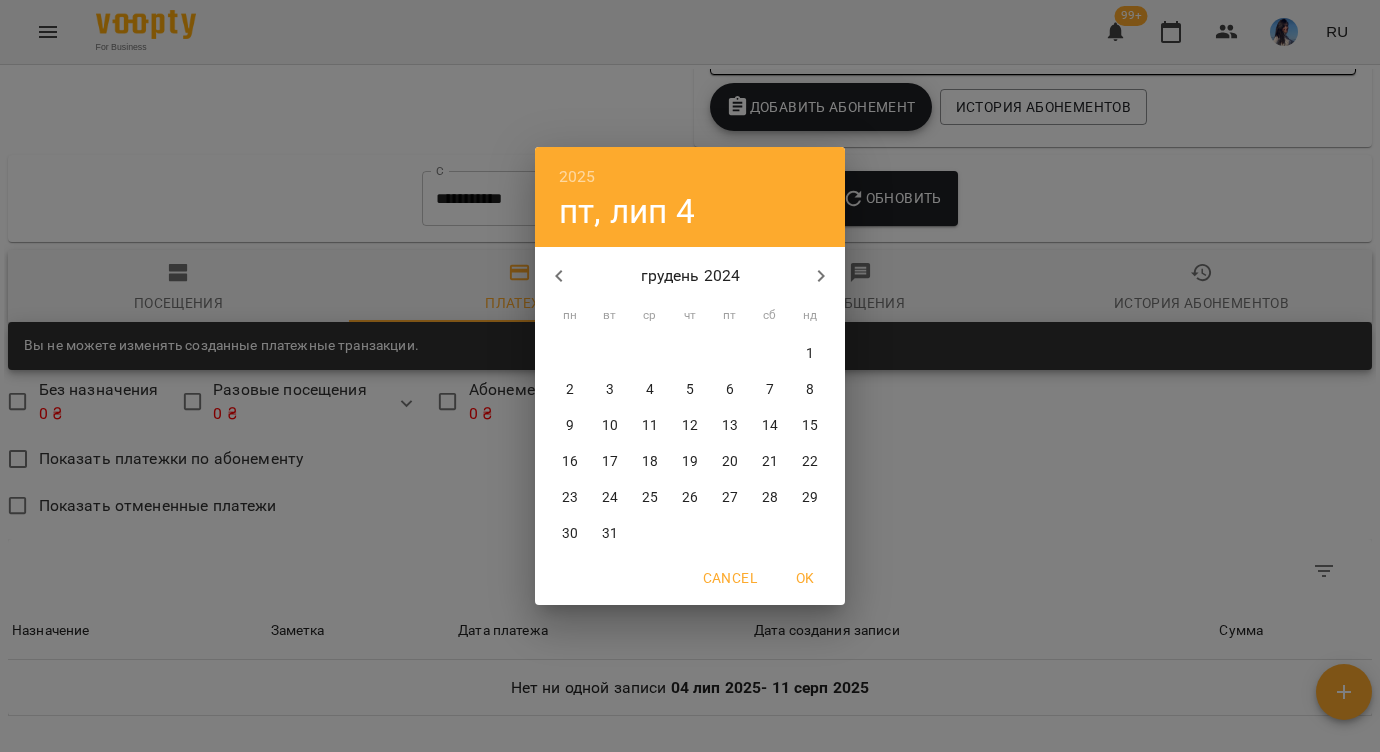 click 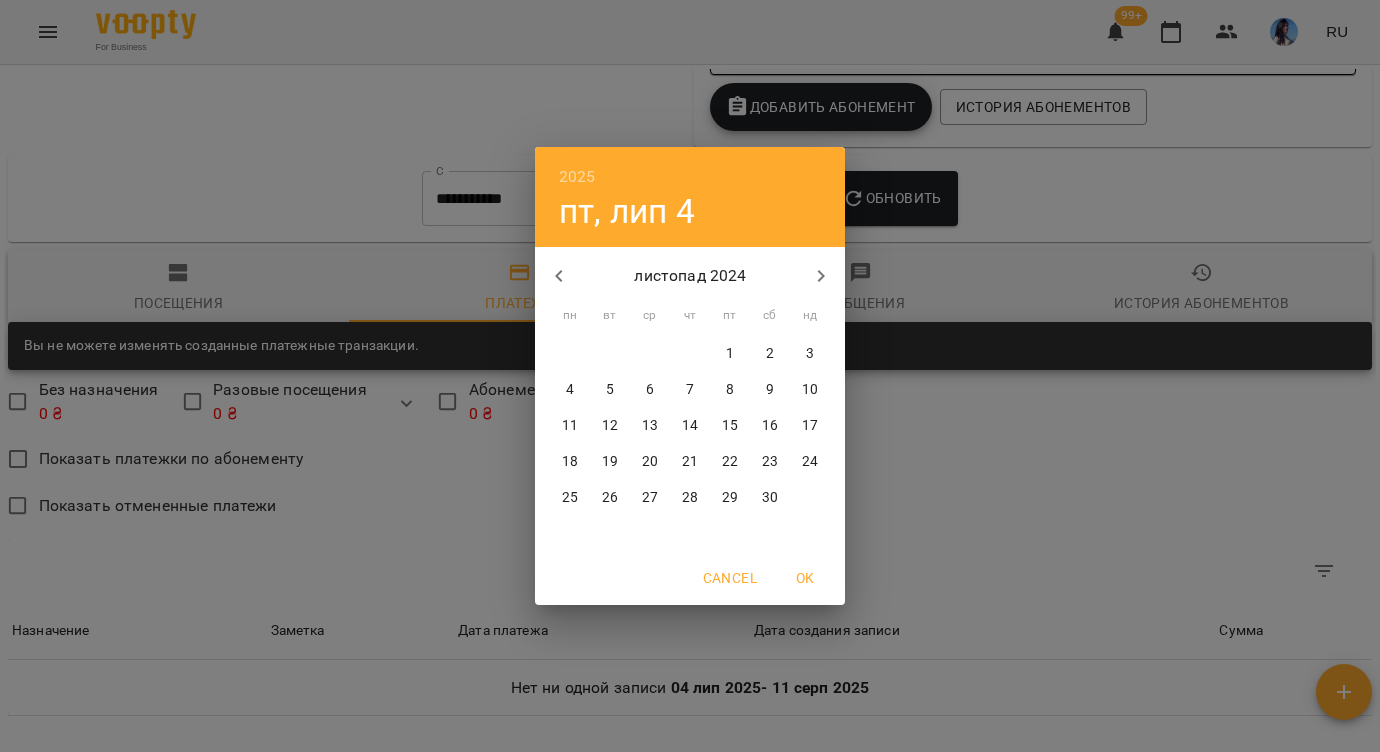 click 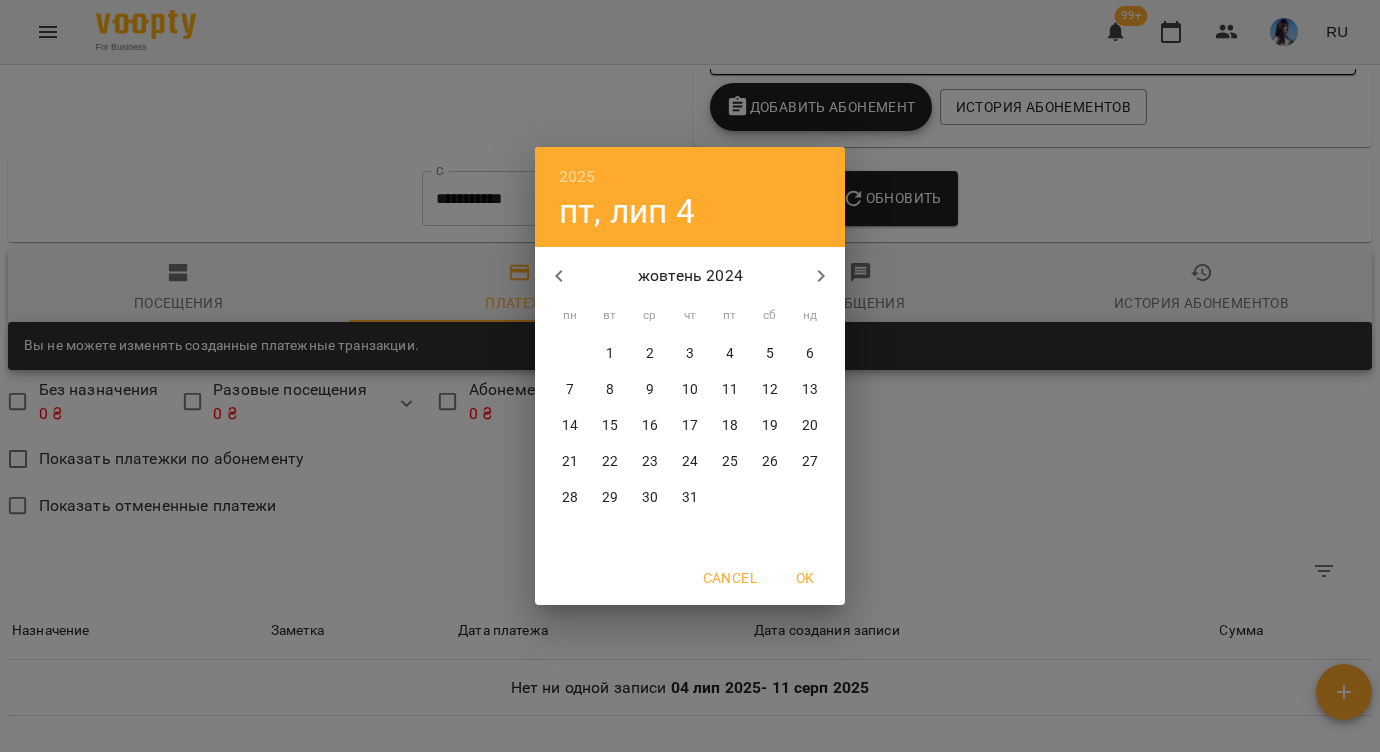 click 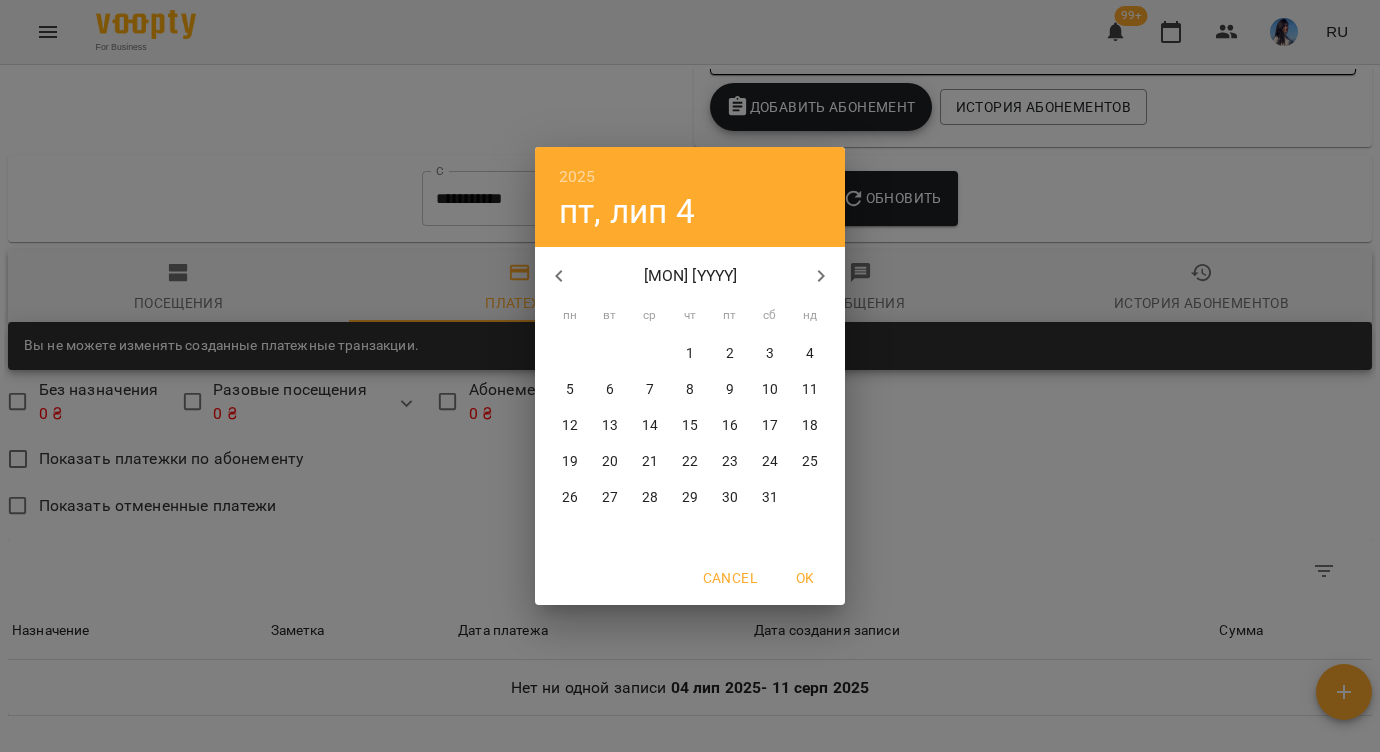click 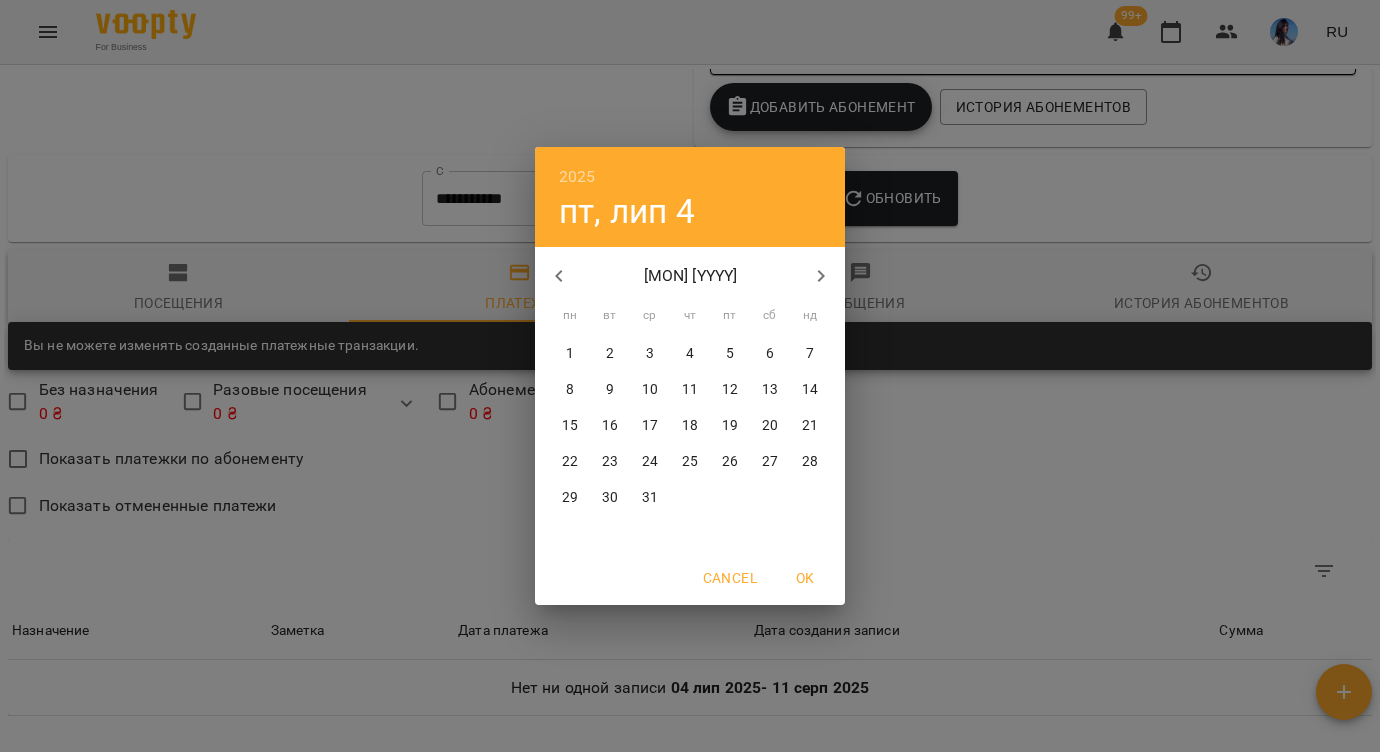 click 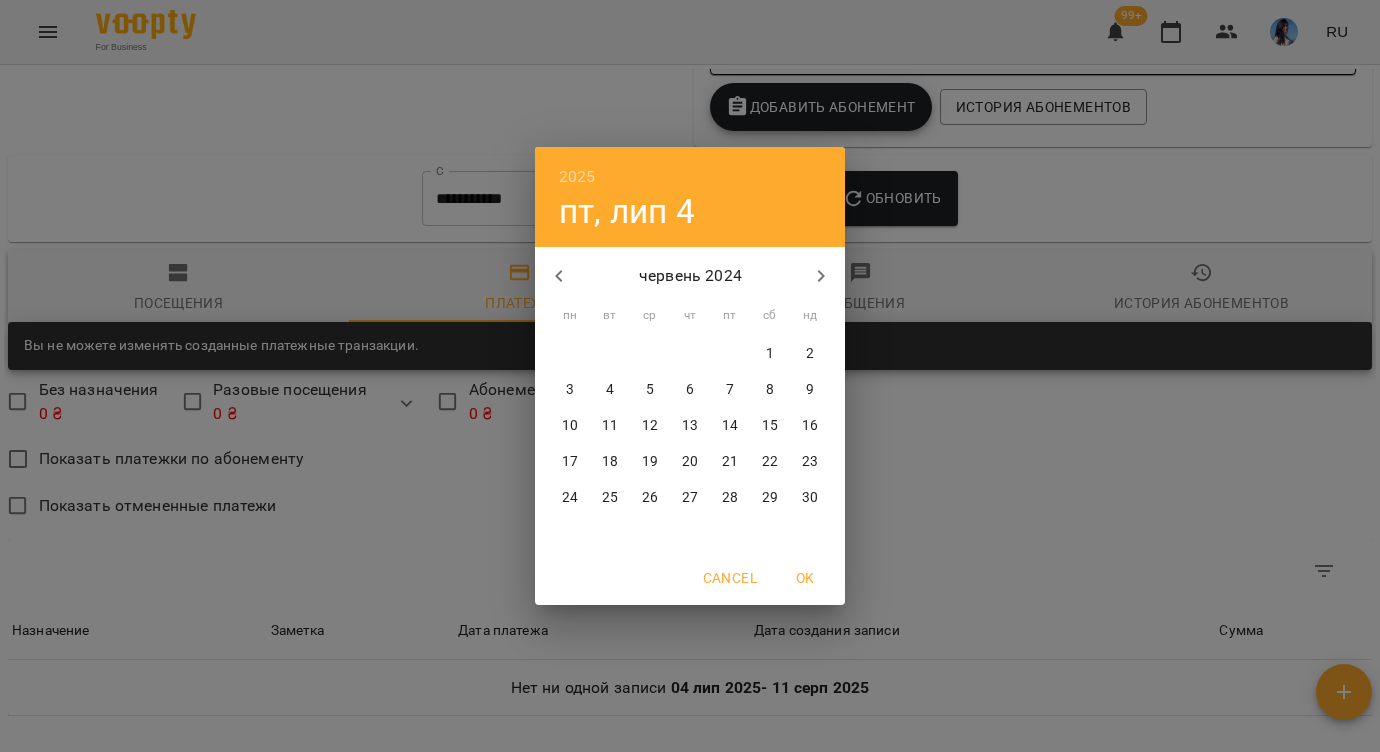 click 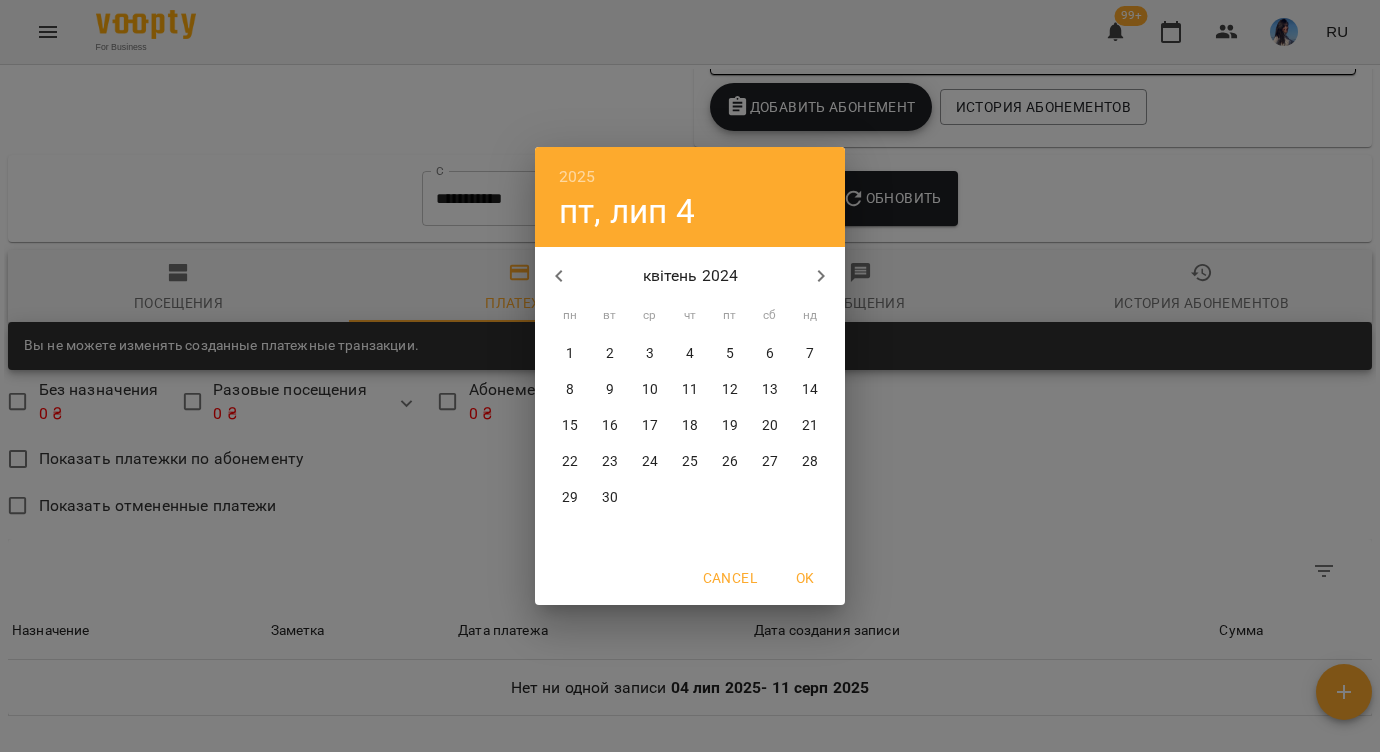 click 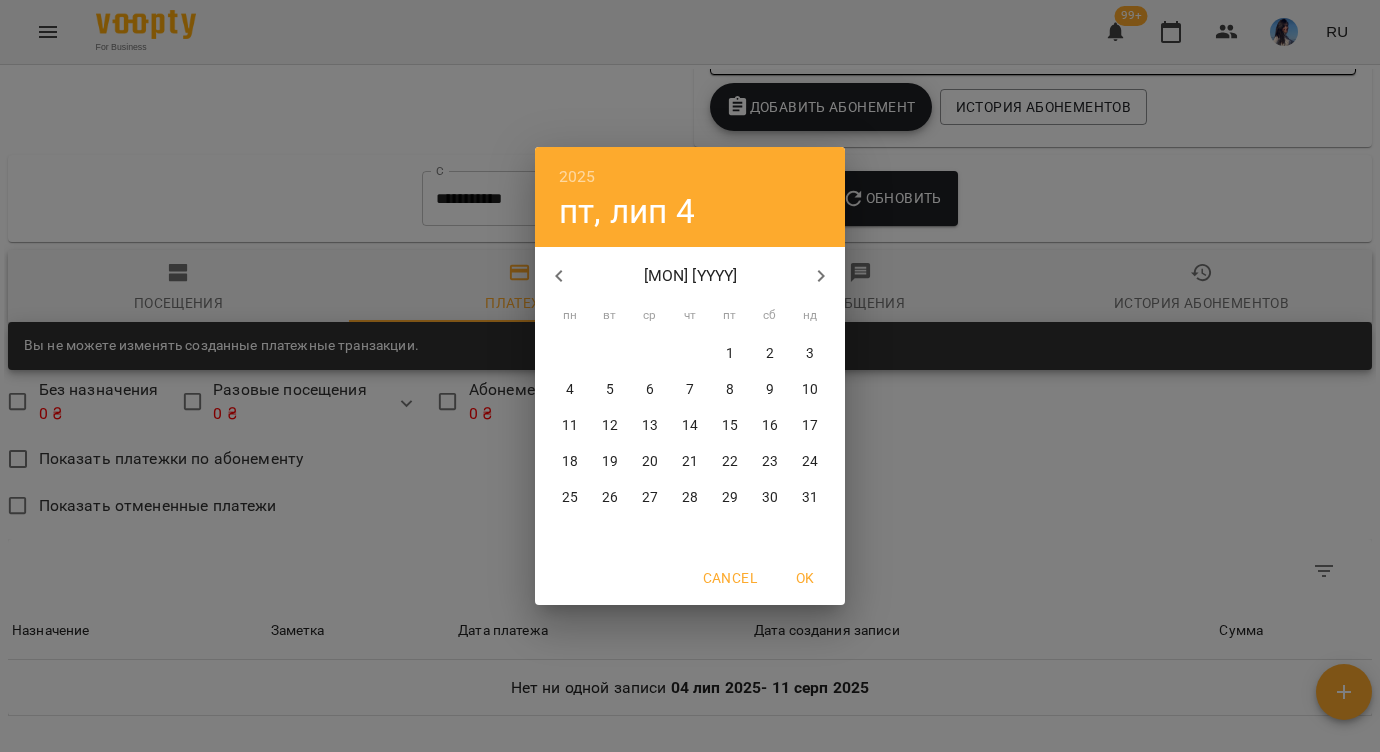 click 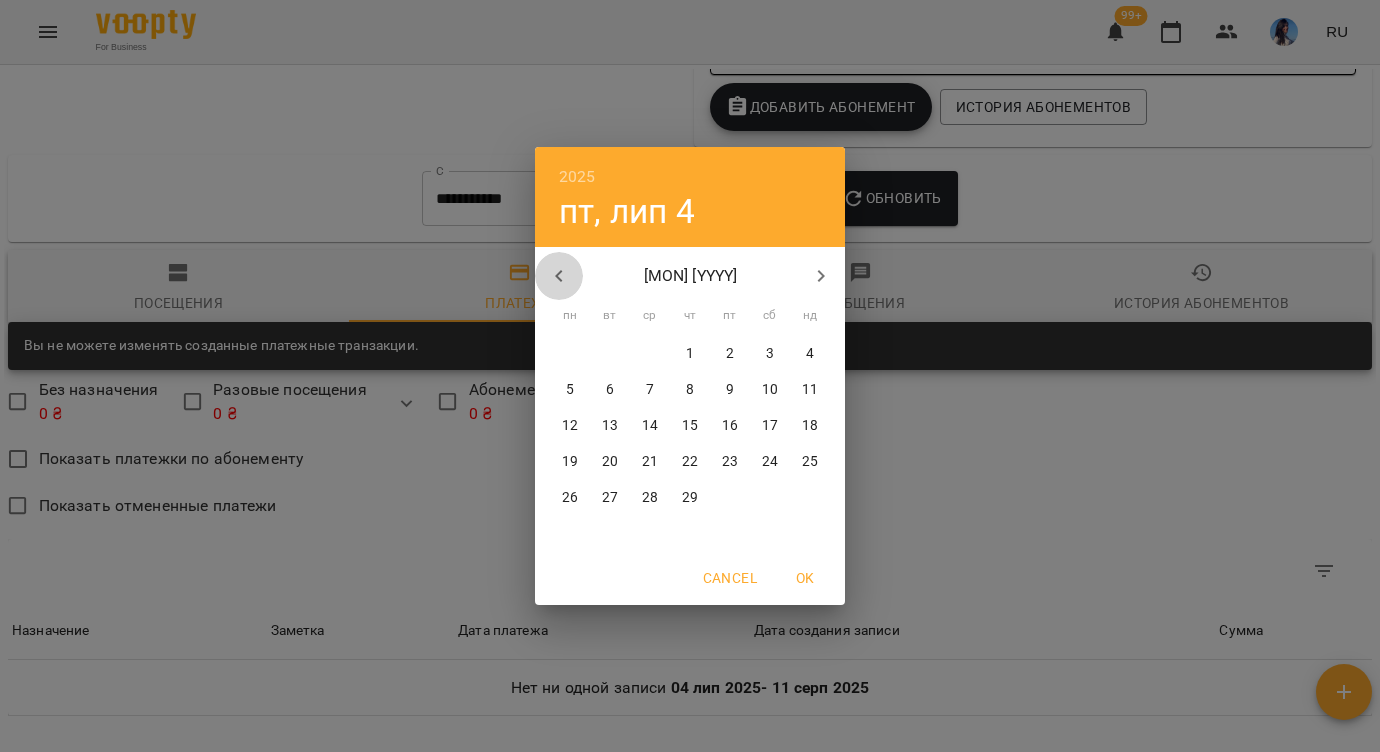 click 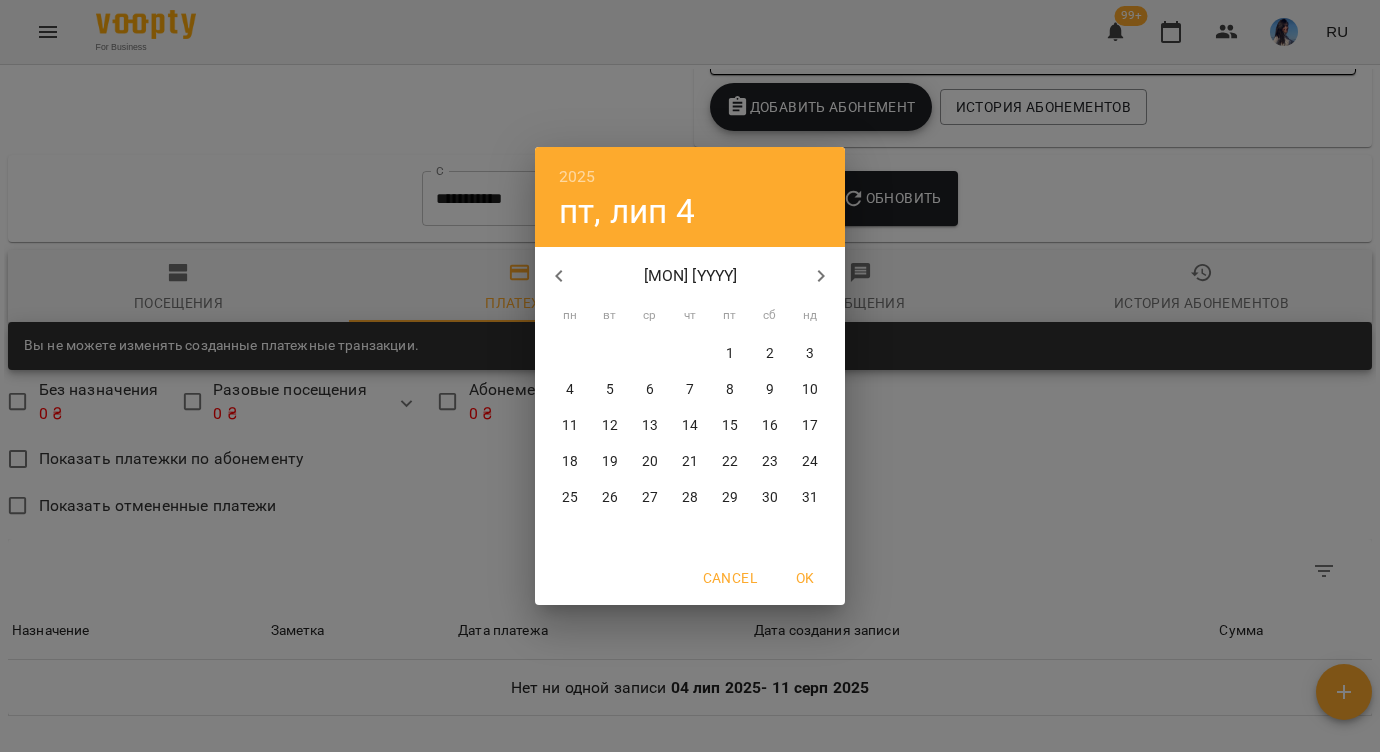 click 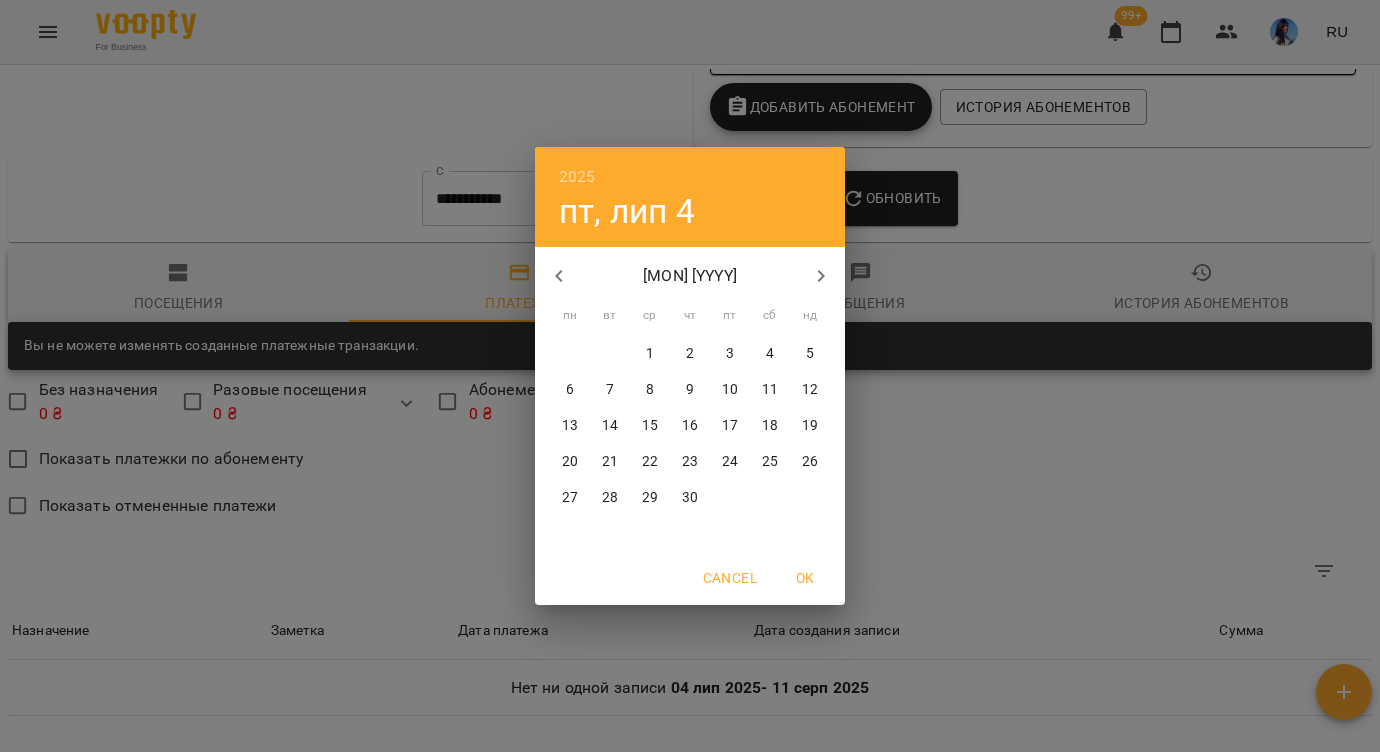 click 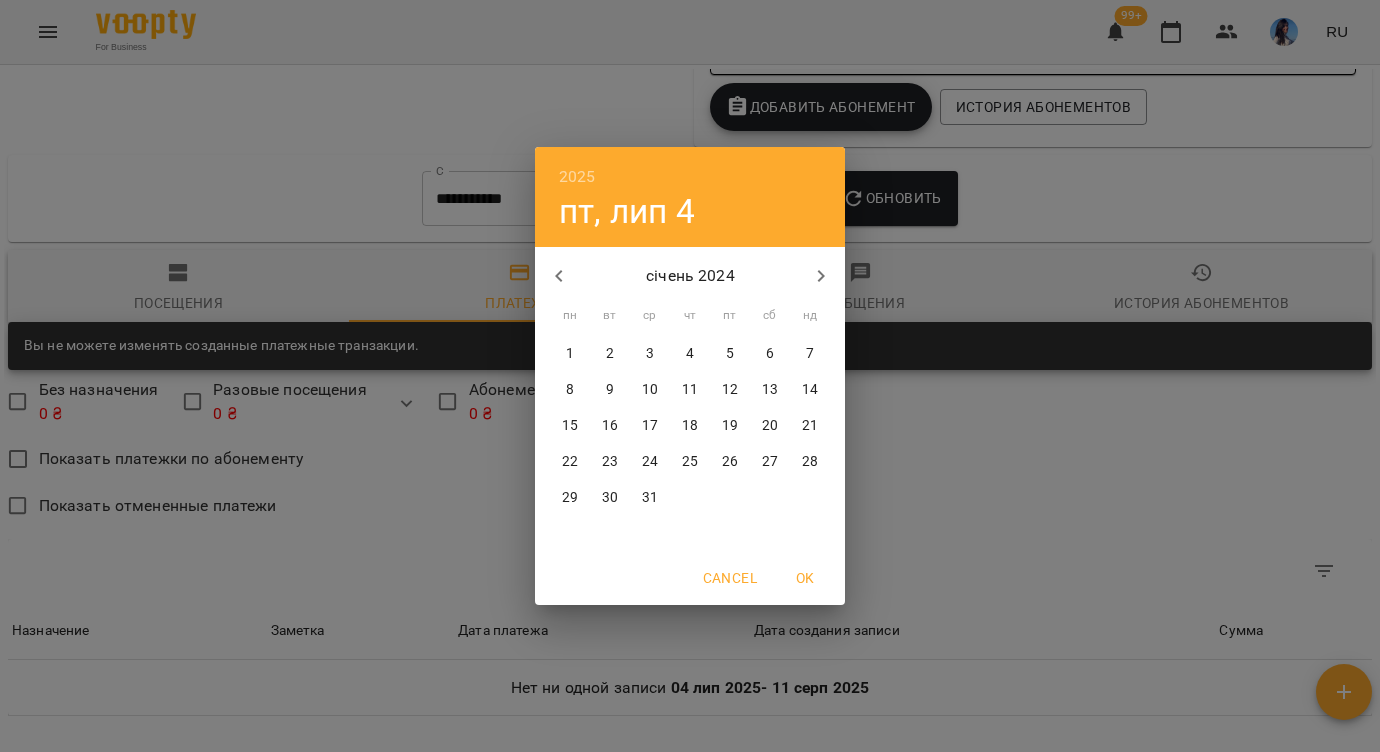 click 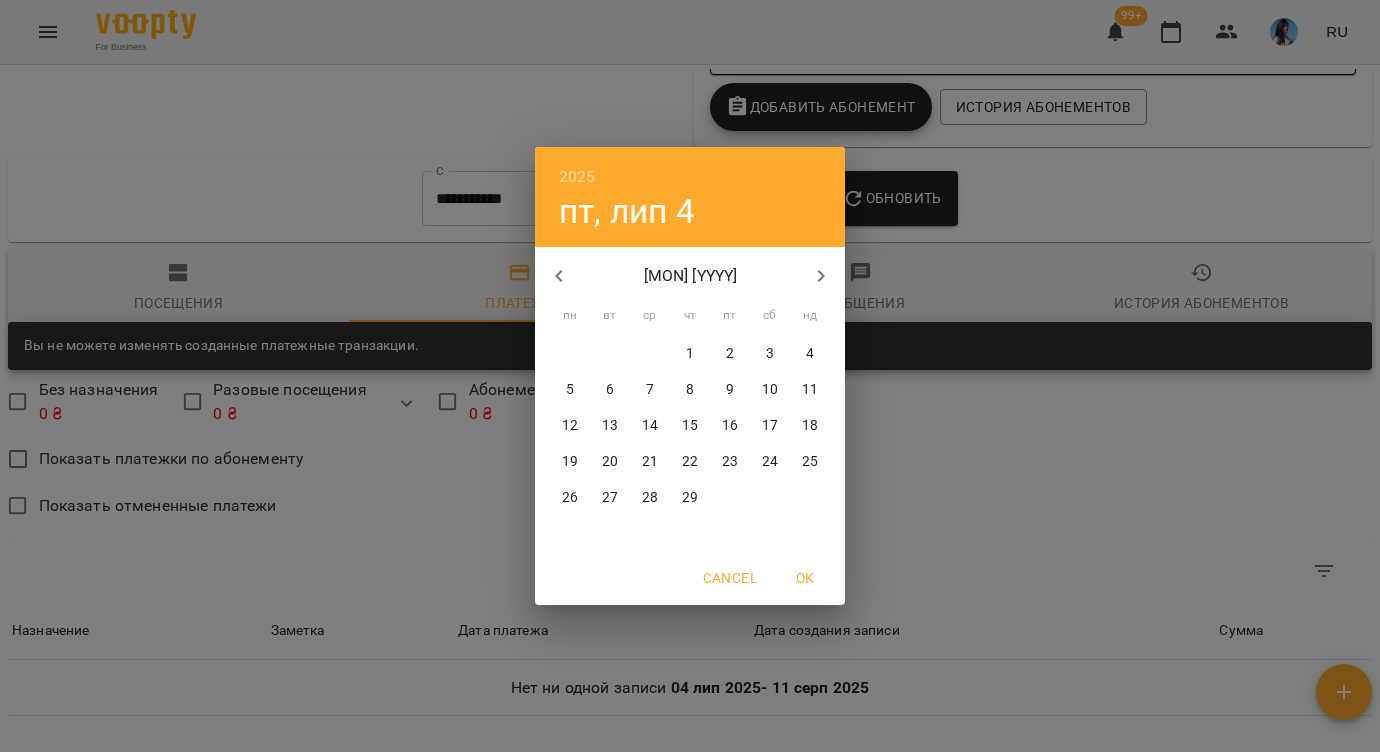 click 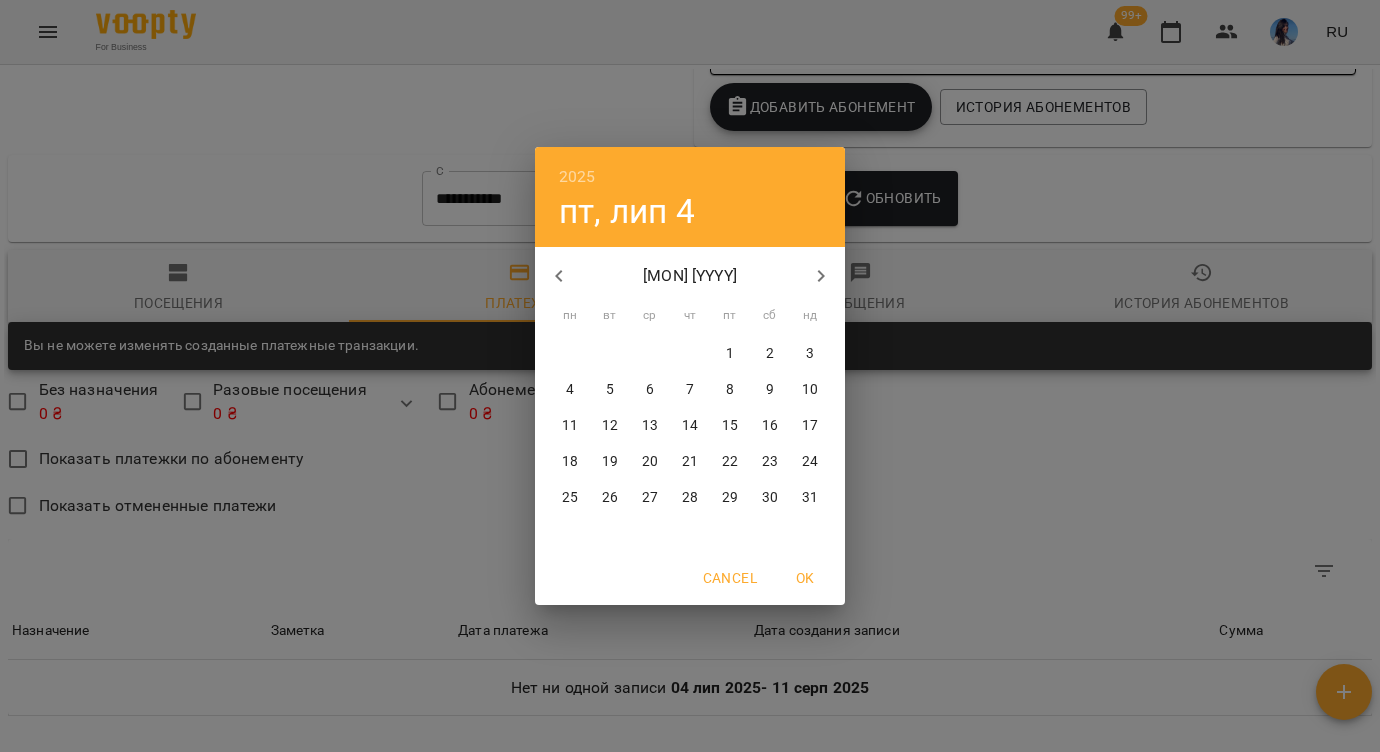 click 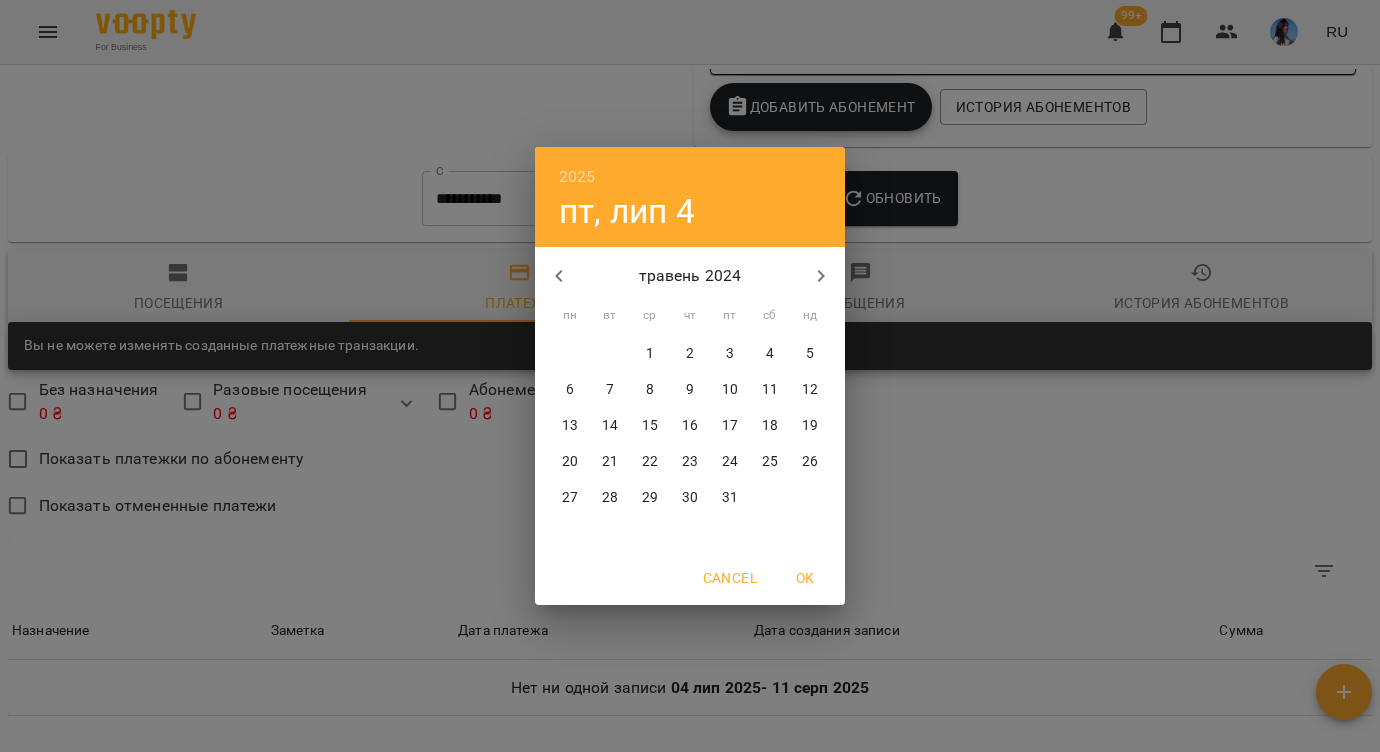 click 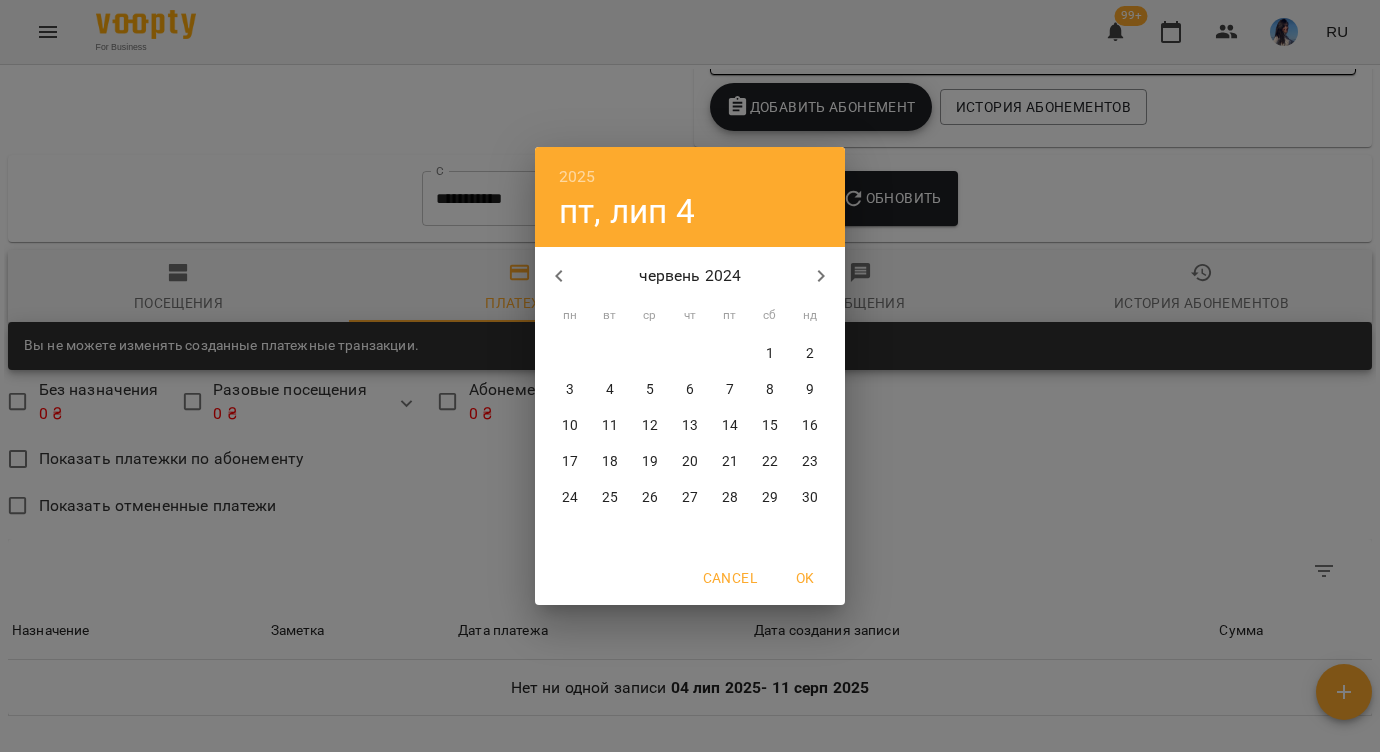 click 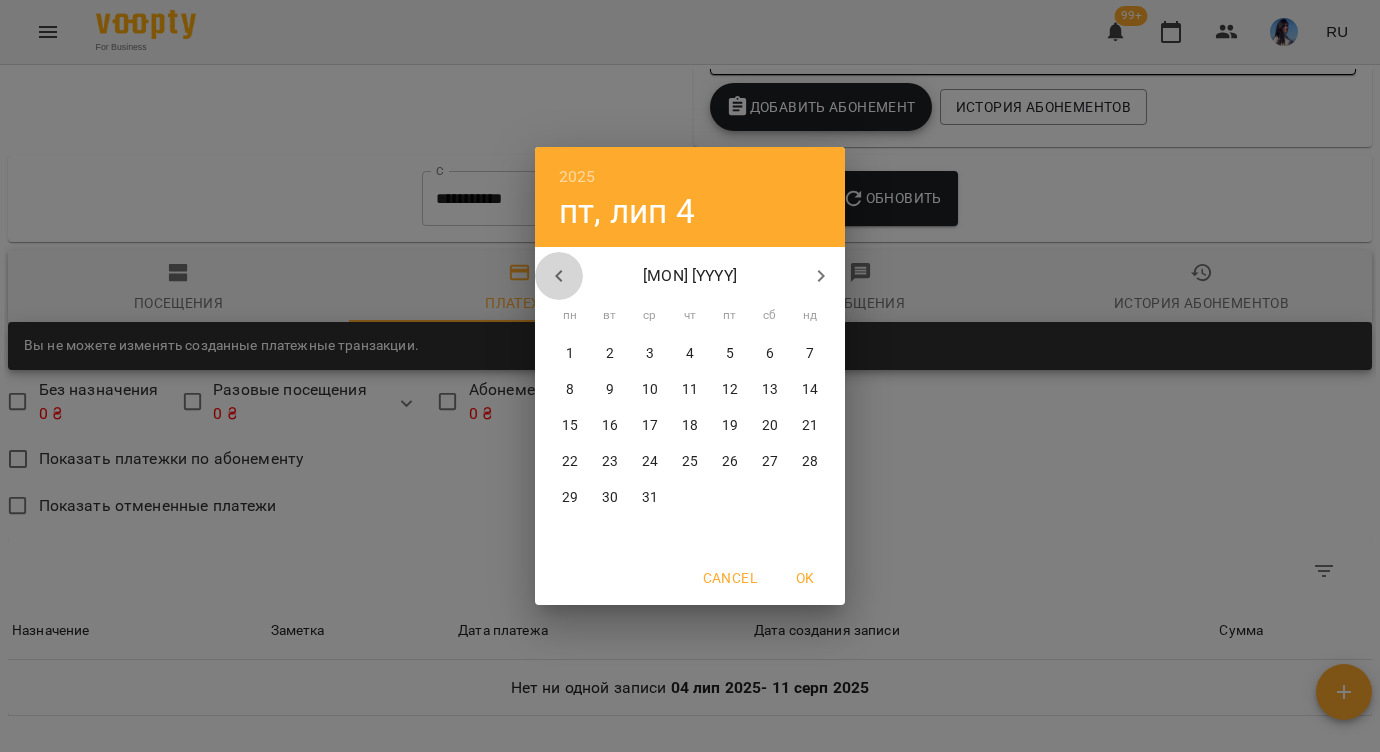click 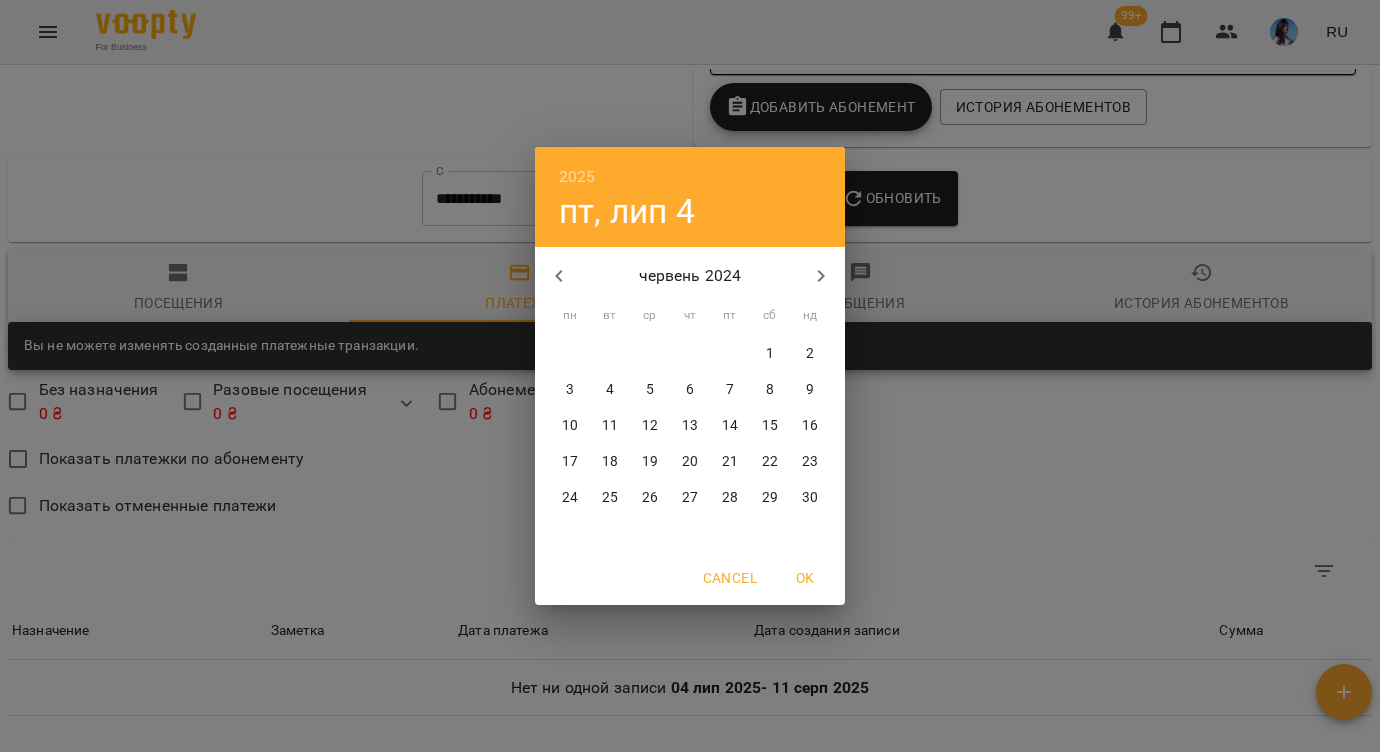 click on "1" at bounding box center (770, 354) 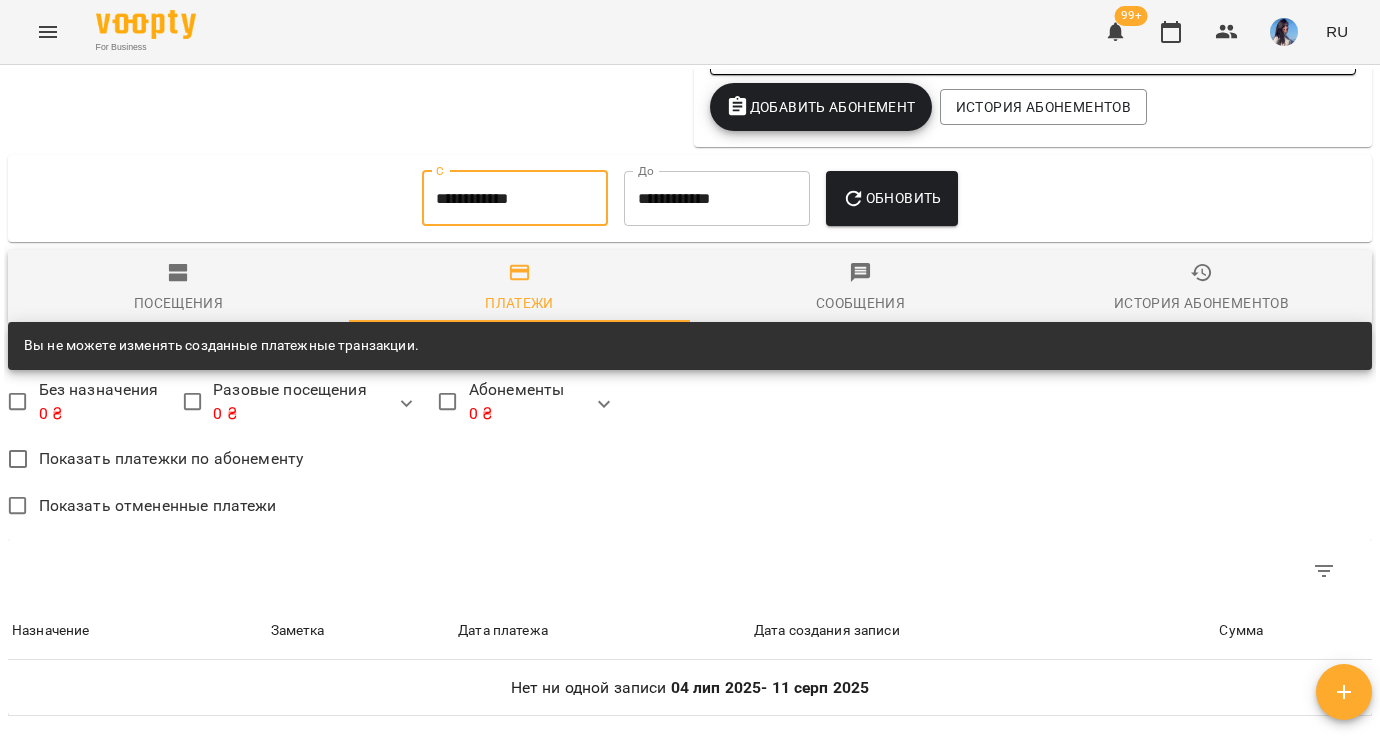 click on "Обновить" at bounding box center [892, 198] 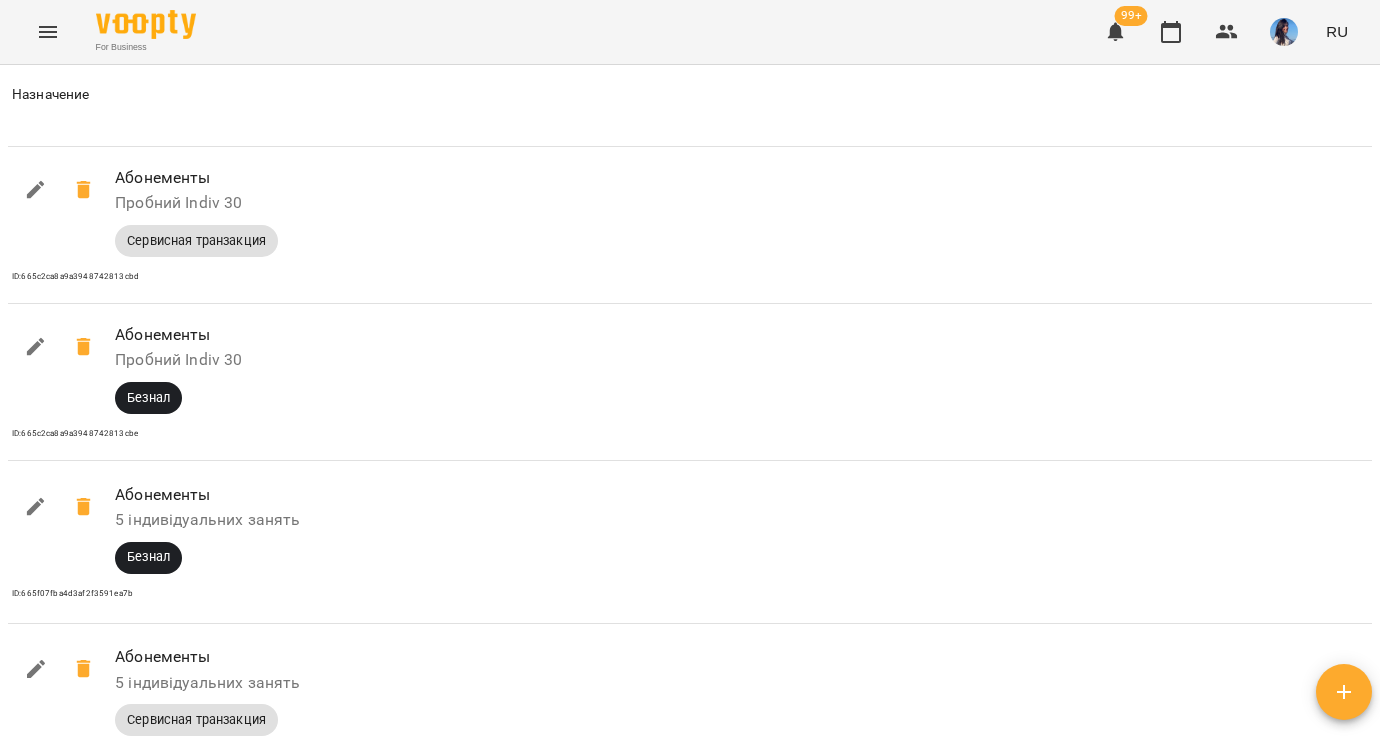 scroll, scrollTop: 2646, scrollLeft: 0, axis: vertical 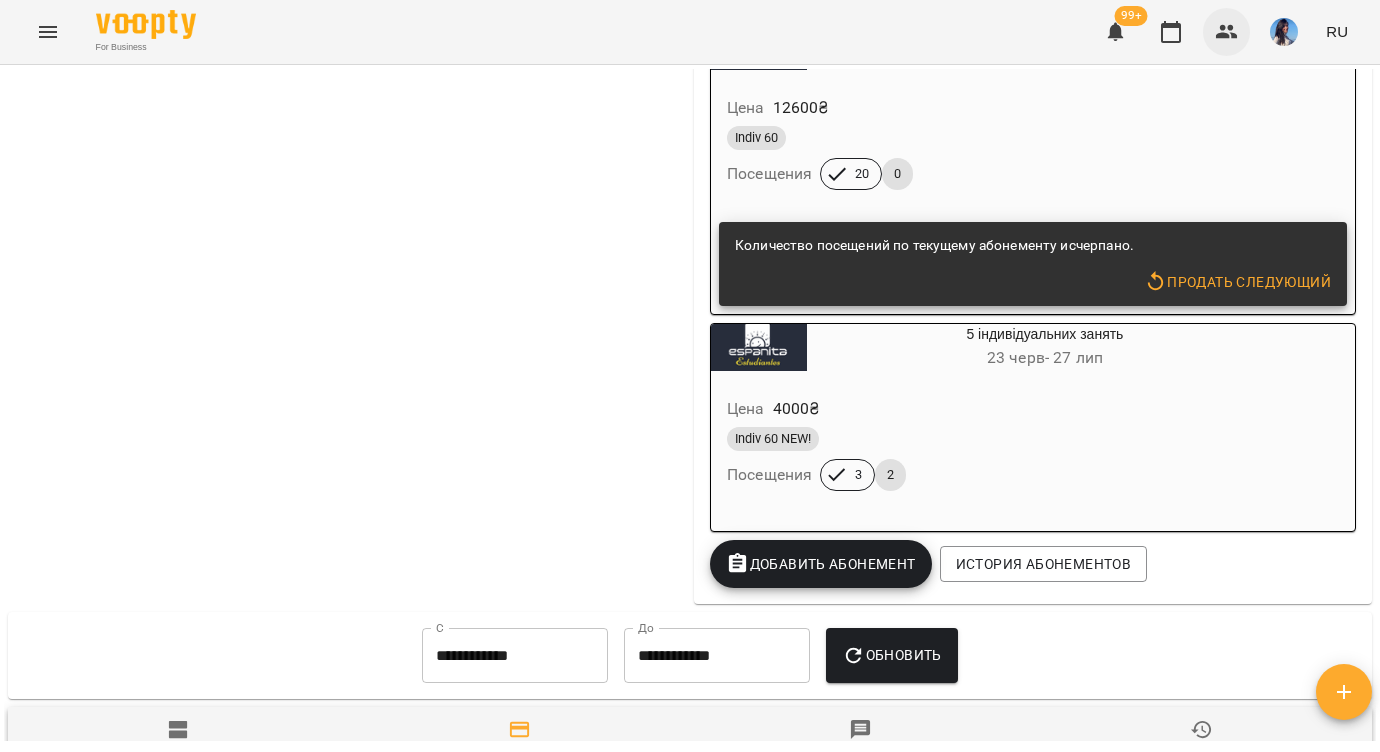 click 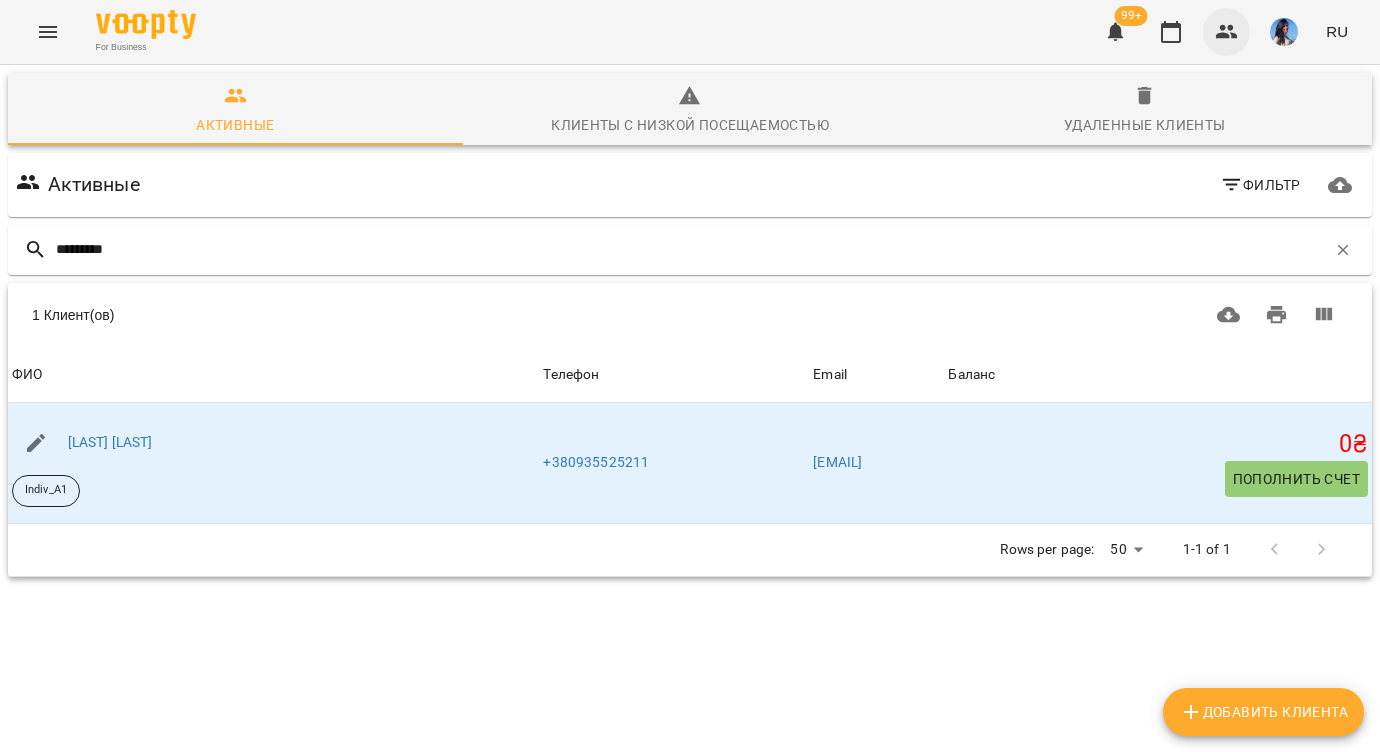 type on "**********" 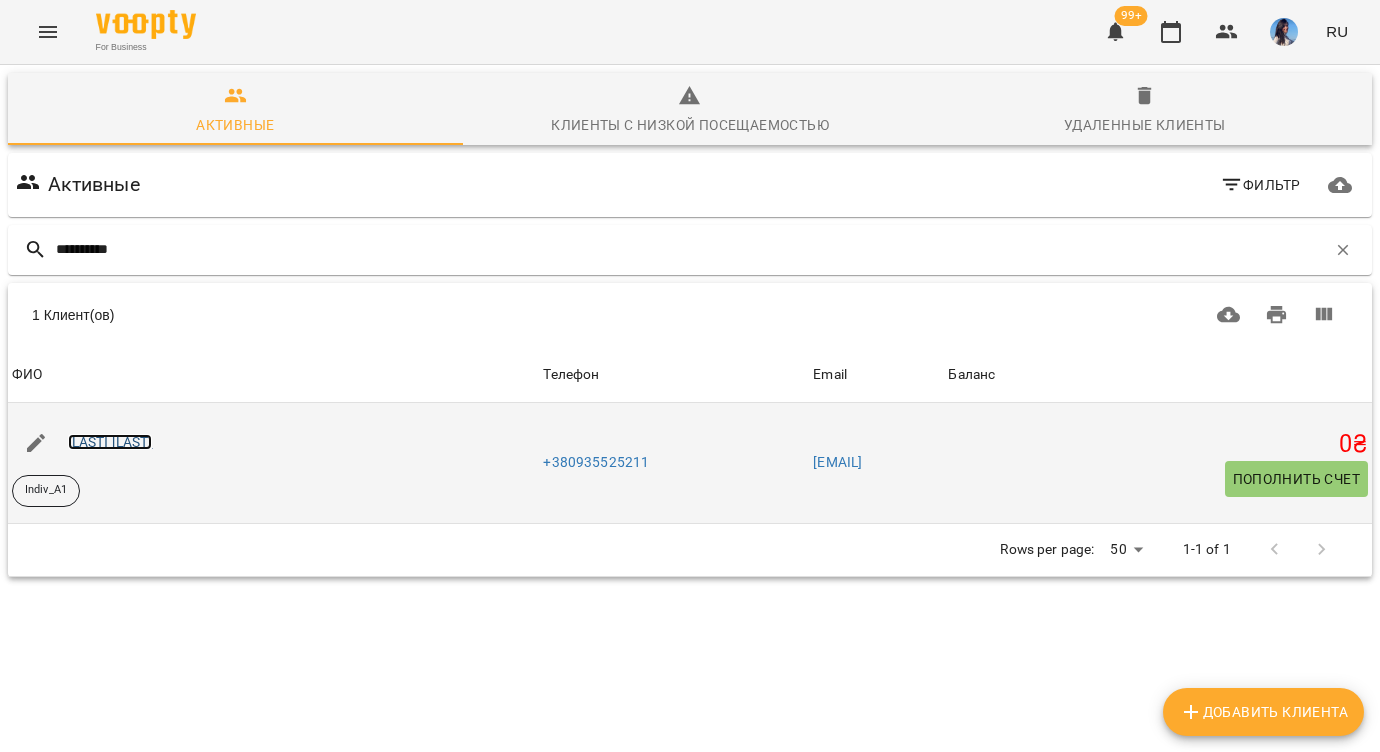 click on "[LAST] [LAST]" at bounding box center (110, 442) 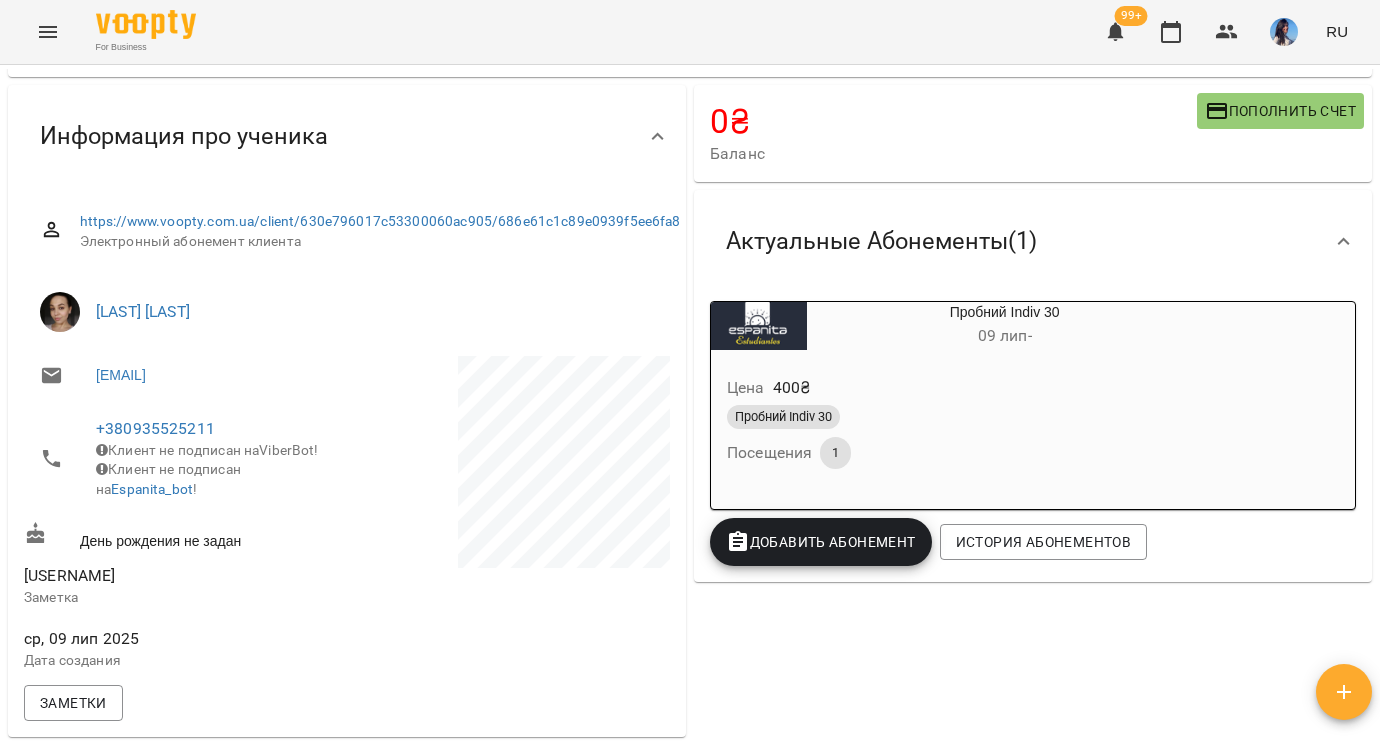 scroll, scrollTop: 0, scrollLeft: 0, axis: both 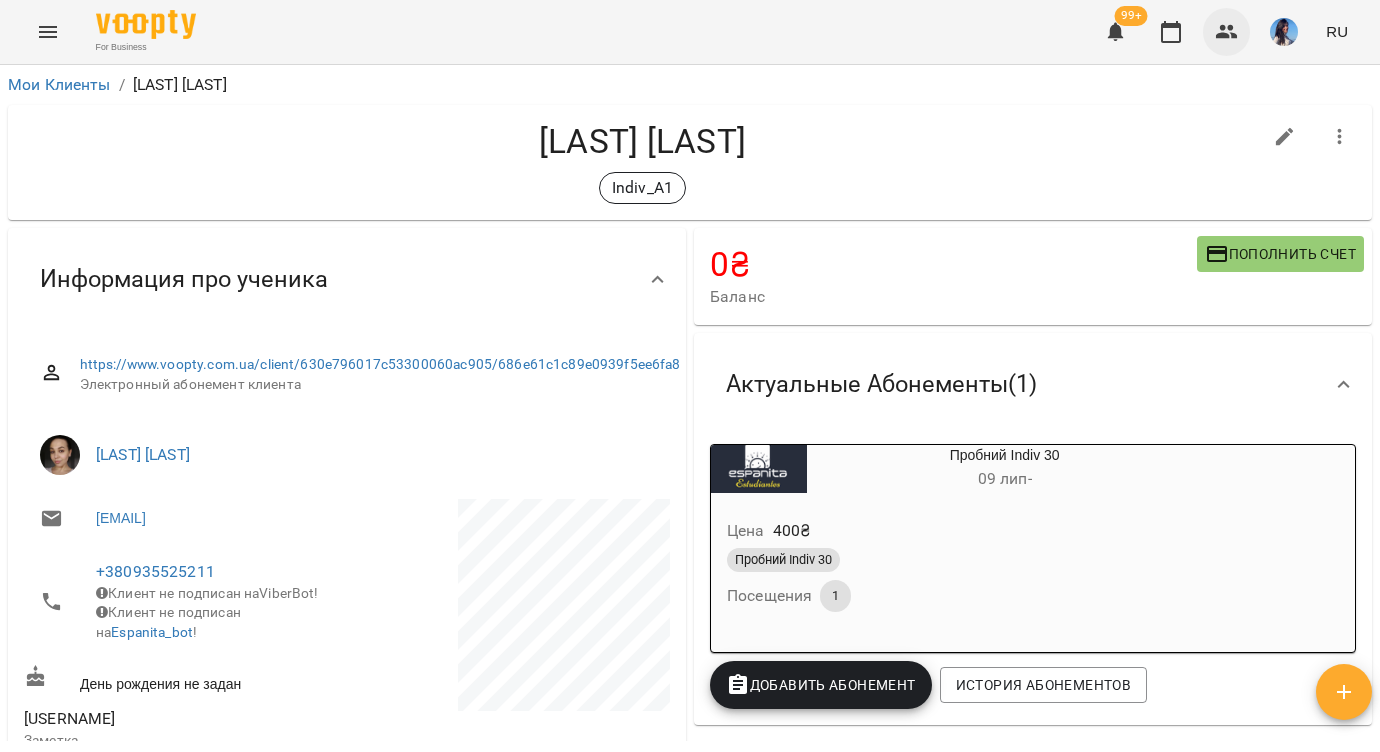 click 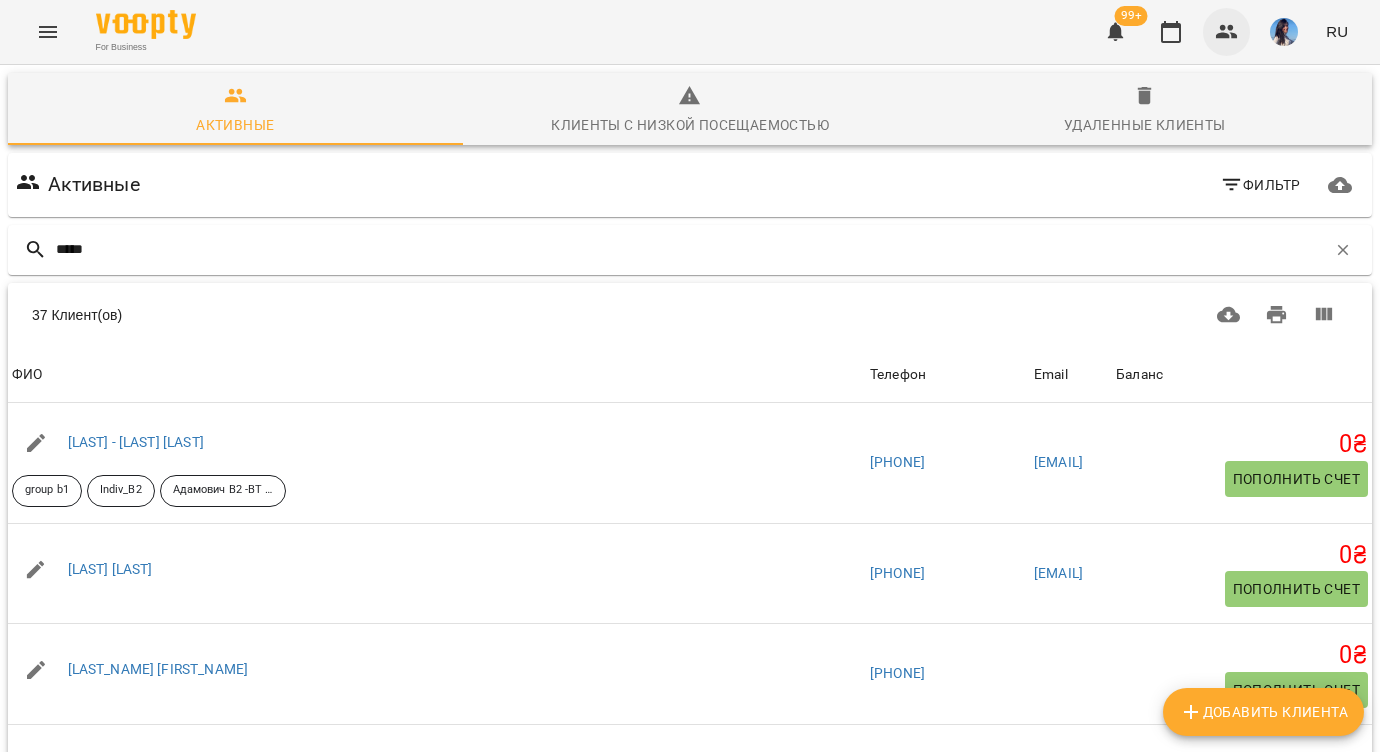type on "******" 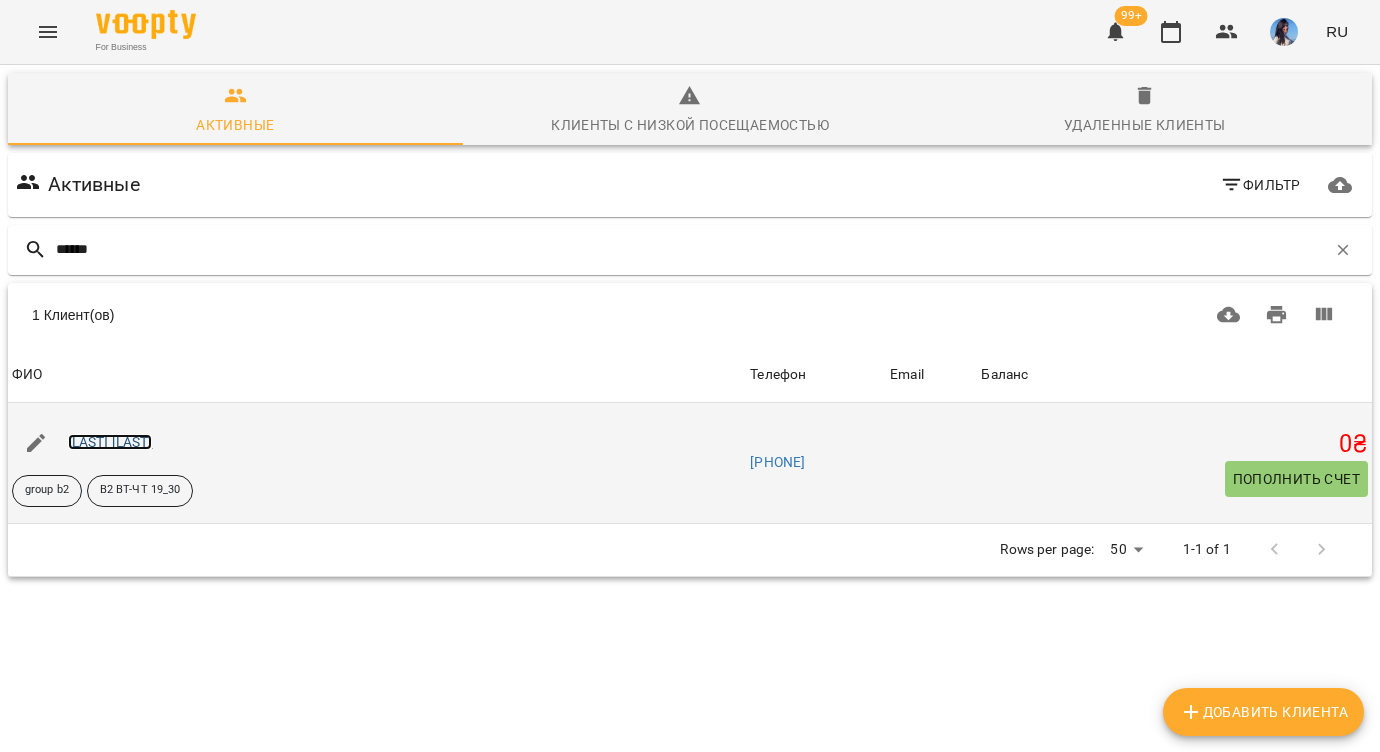 click on "[LAST] [LAST]" at bounding box center [110, 442] 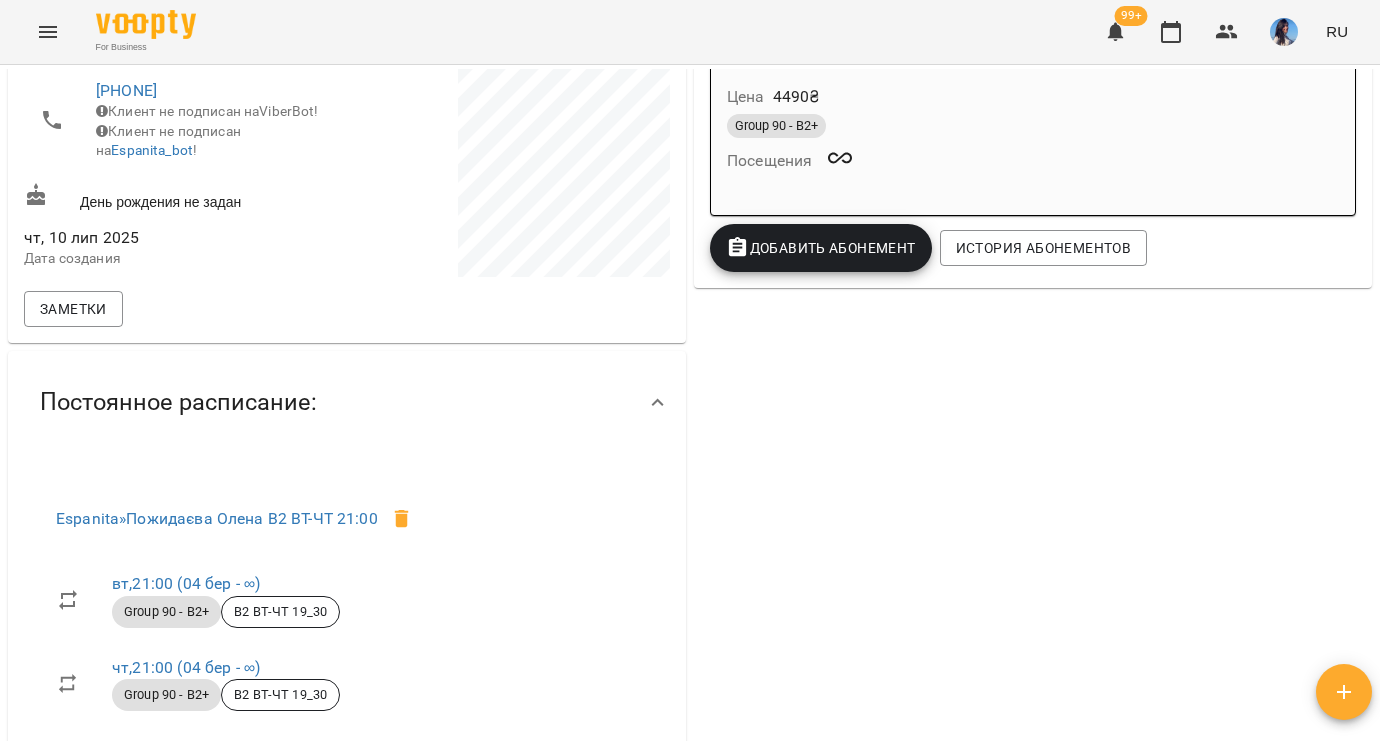 scroll, scrollTop: 0, scrollLeft: 0, axis: both 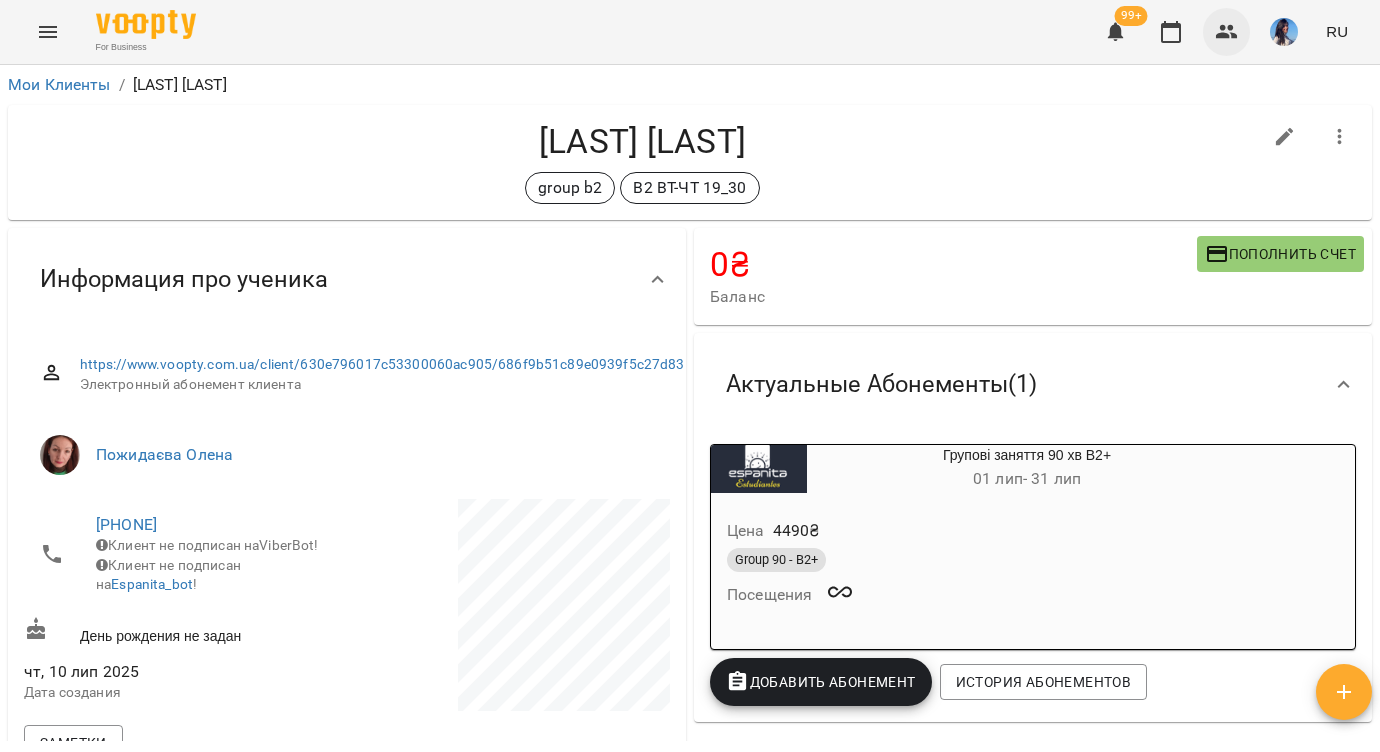 click 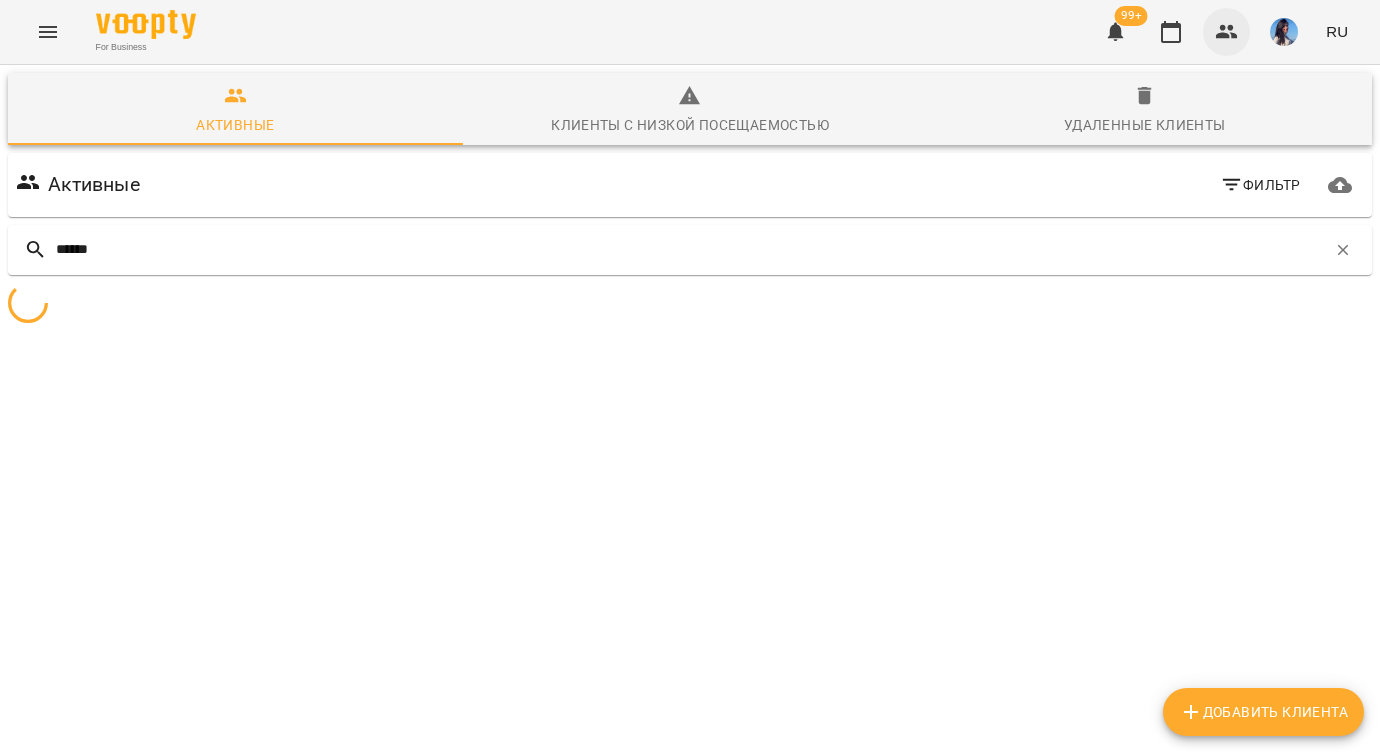 type on "*******" 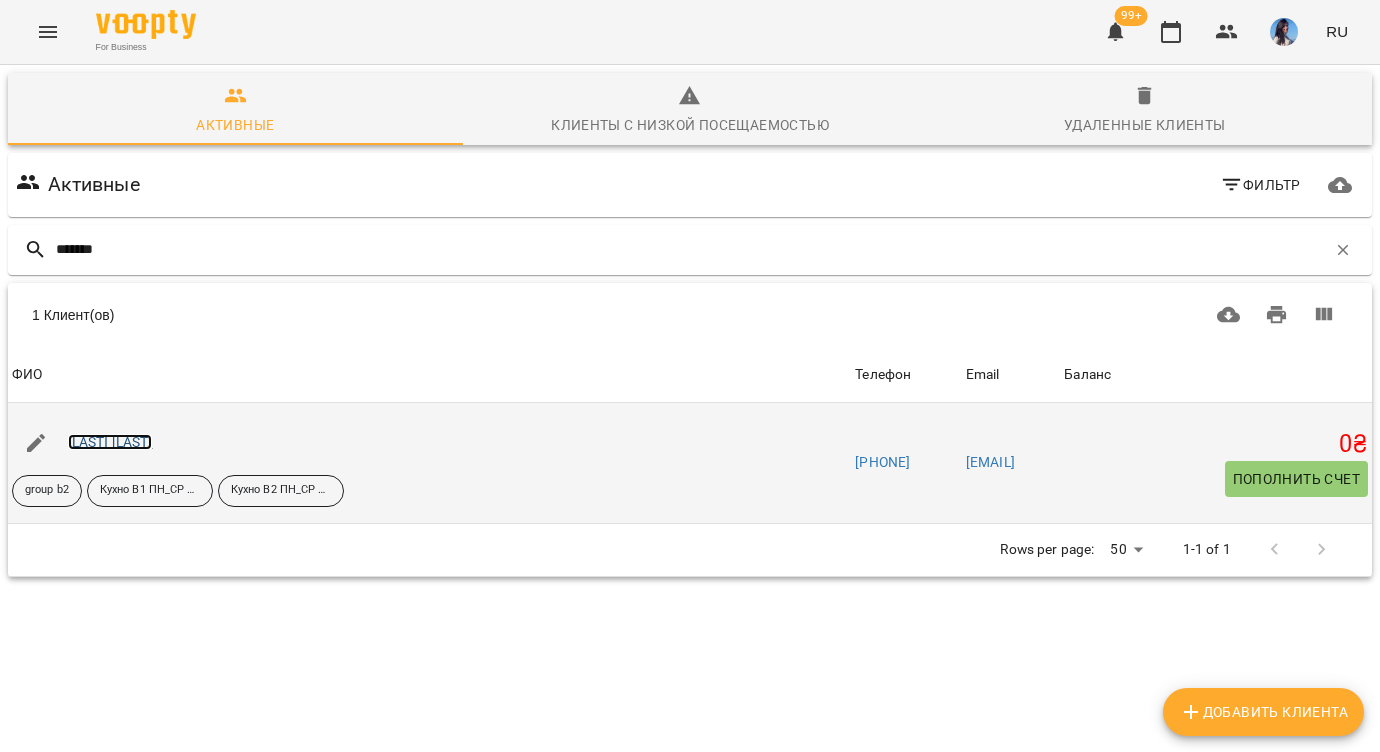 click on "[LAST] [LAST]" at bounding box center (110, 442) 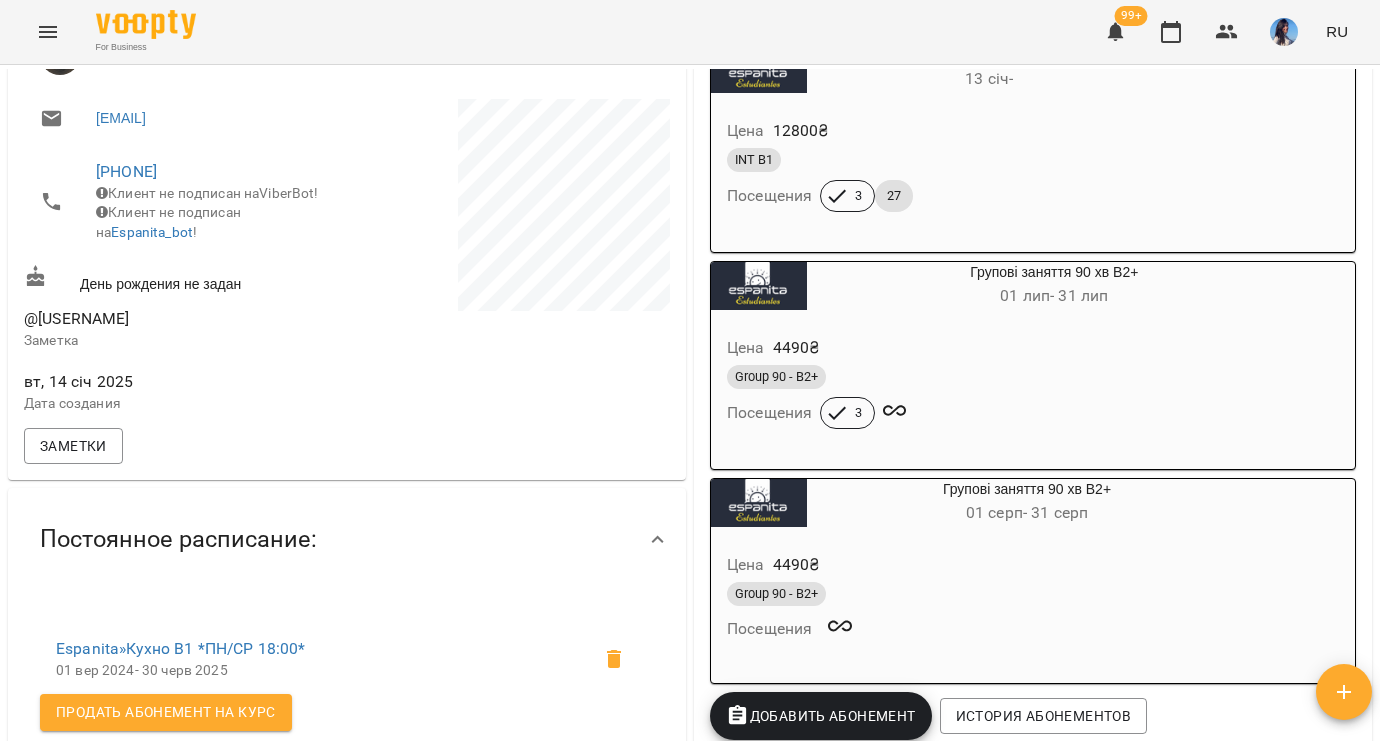 scroll, scrollTop: 0, scrollLeft: 0, axis: both 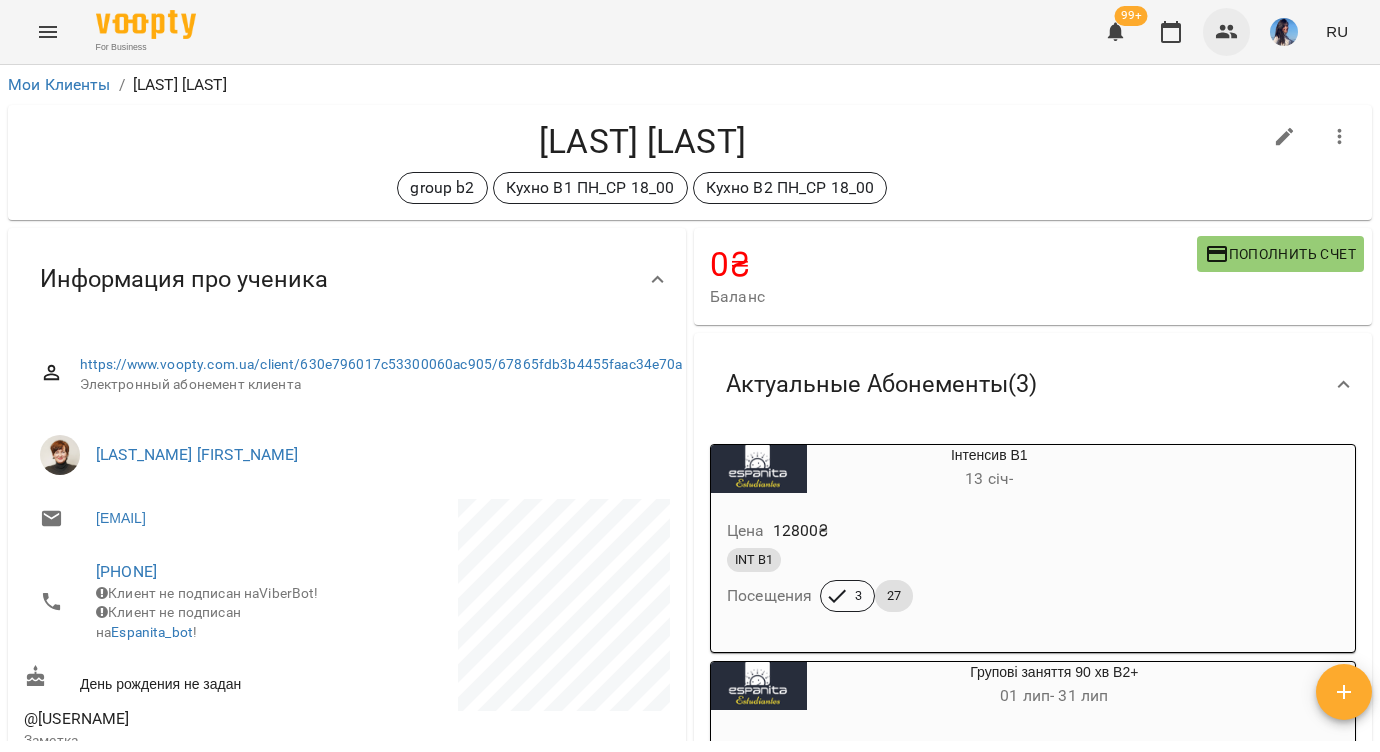 click 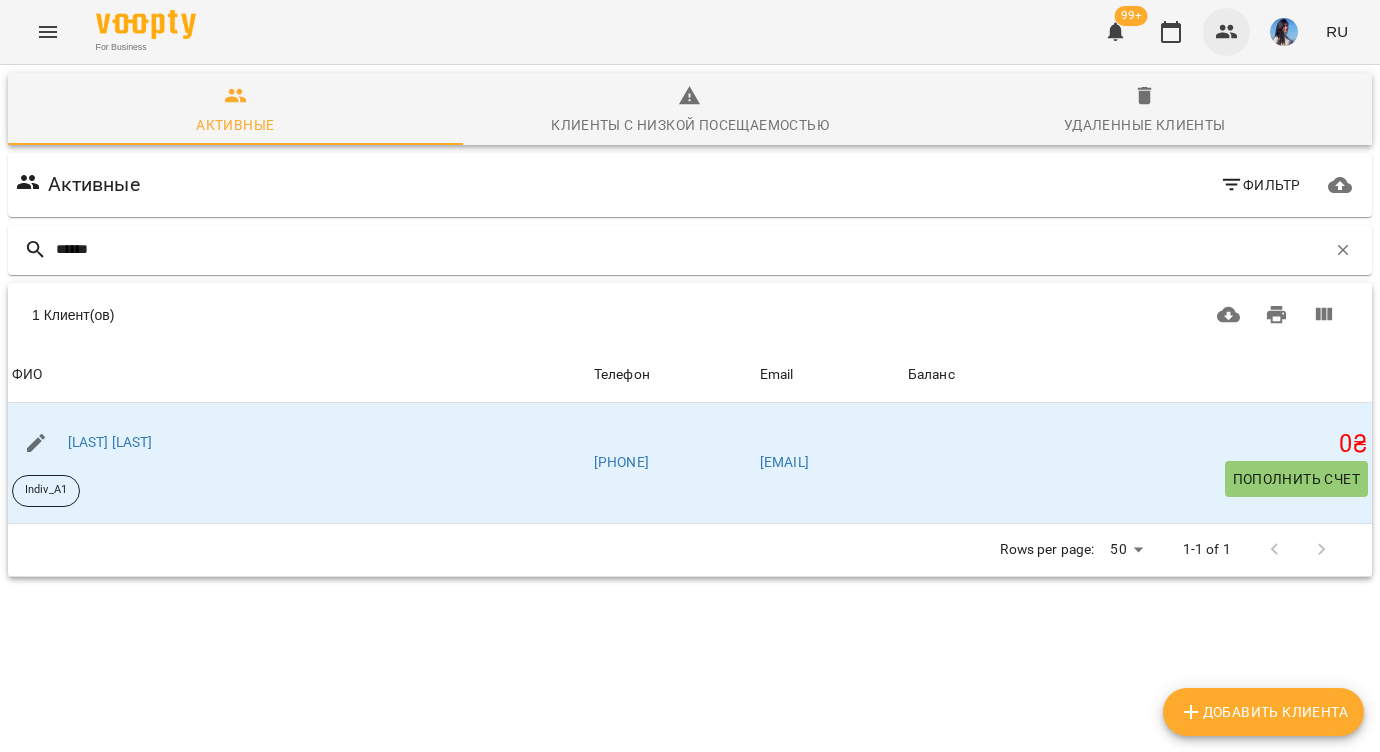 type on "*******" 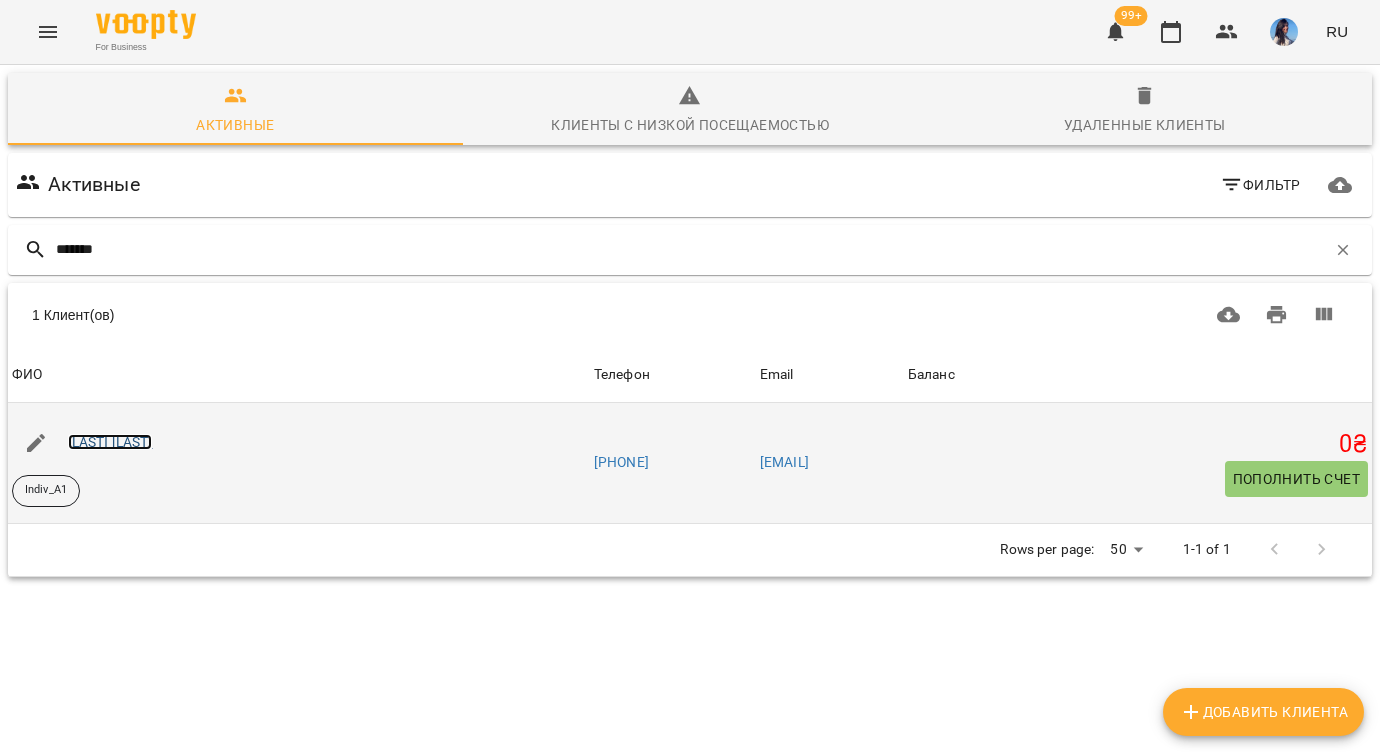 click on "[LAST] [LAST]" at bounding box center [110, 442] 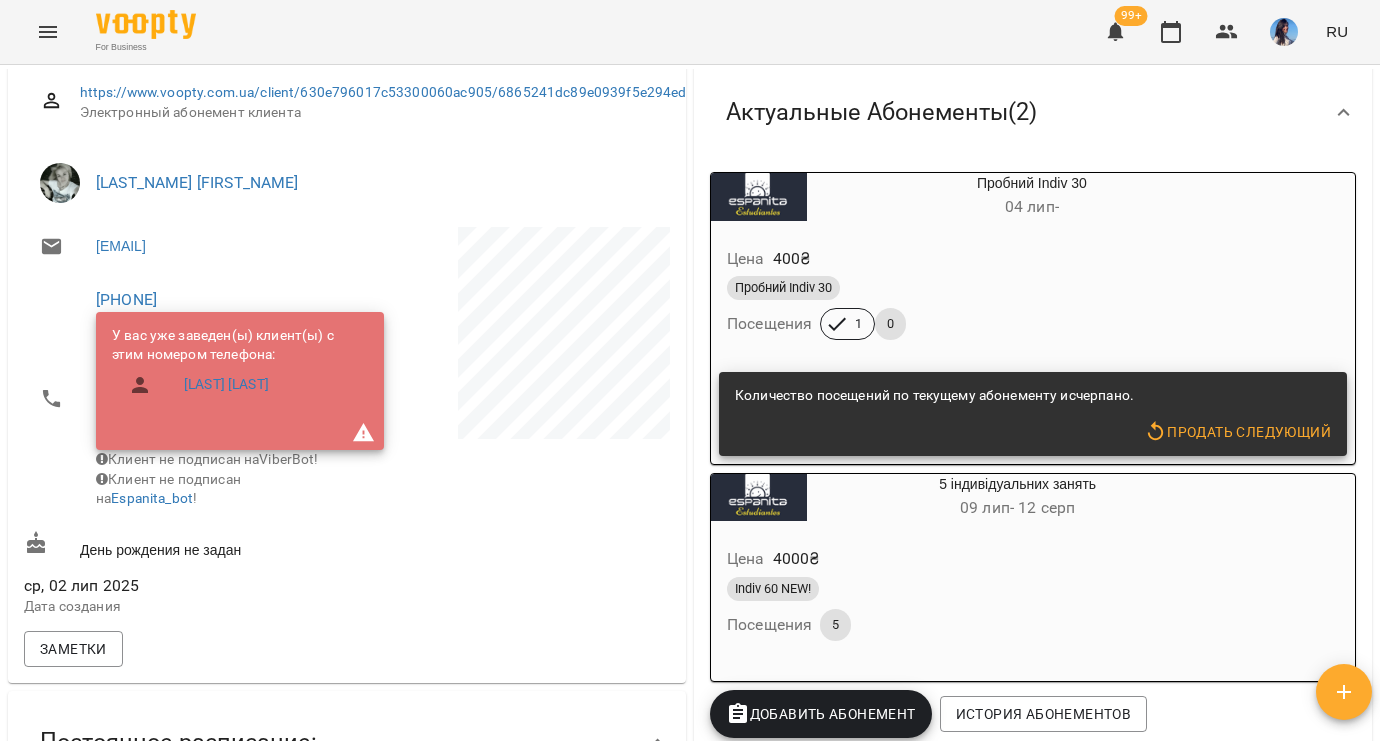 scroll, scrollTop: 0, scrollLeft: 0, axis: both 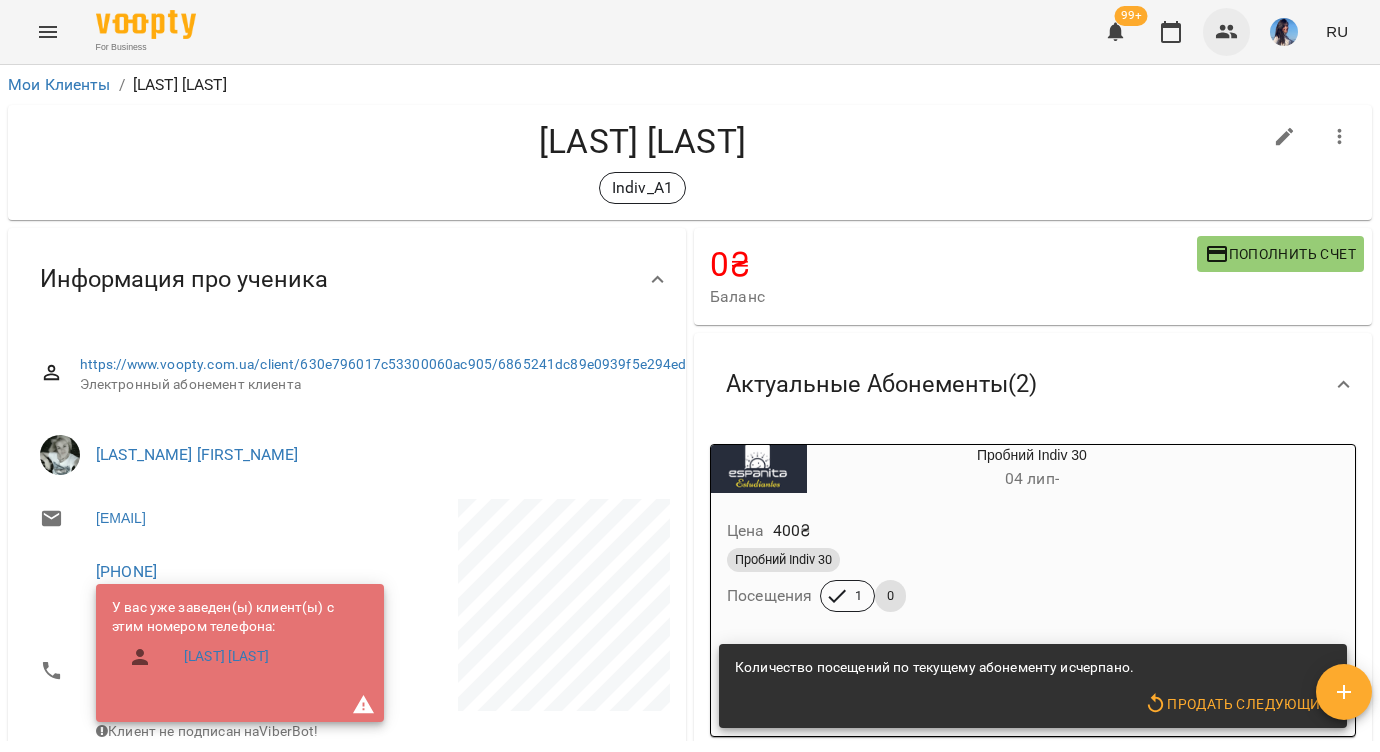 click 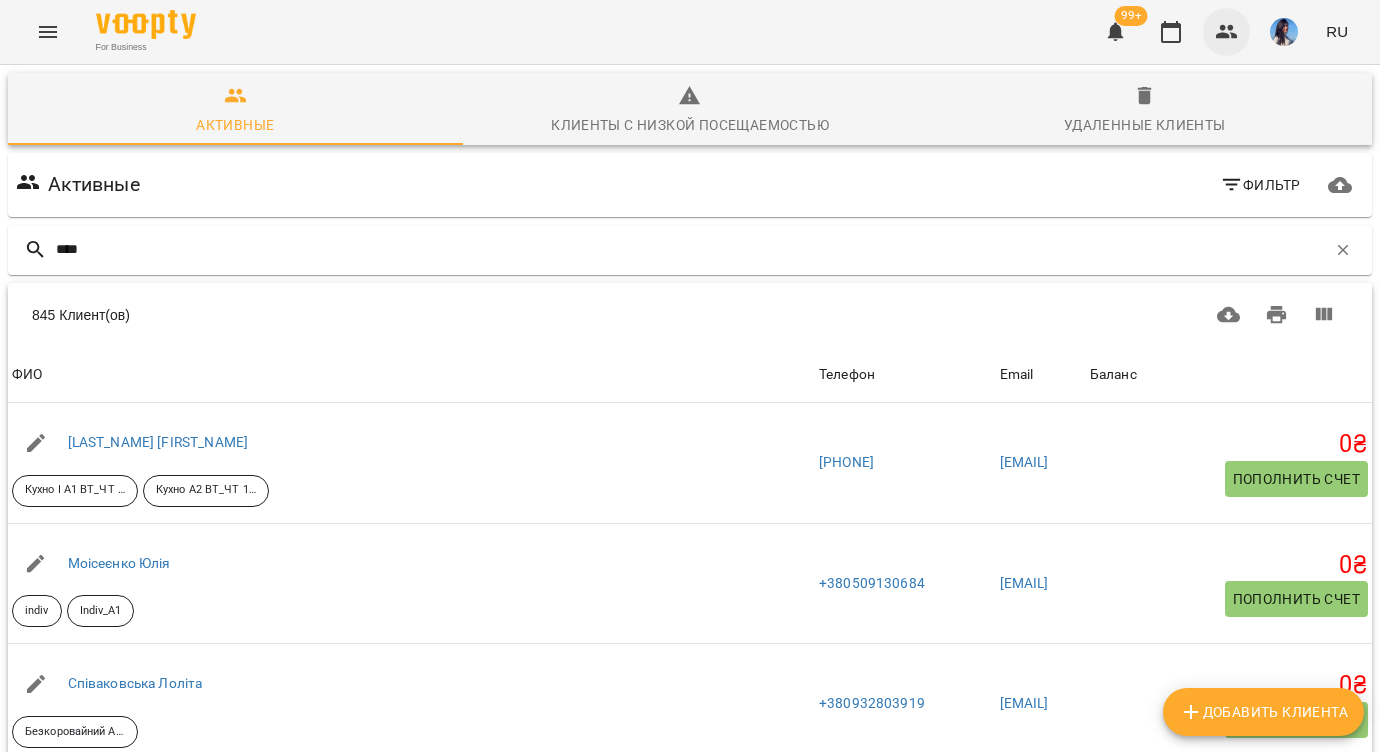 type on "*****" 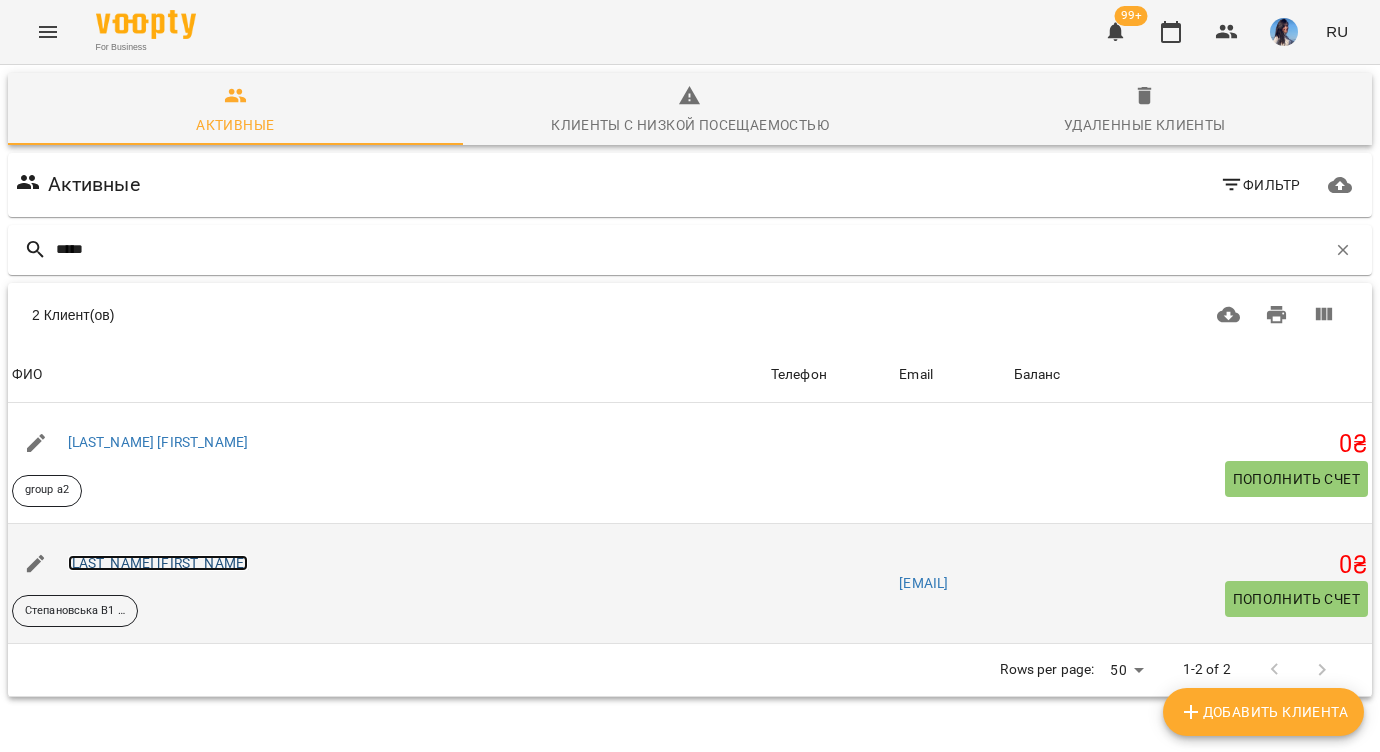 click on "[LAST_NAME] [FIRST_NAME]" at bounding box center (158, 563) 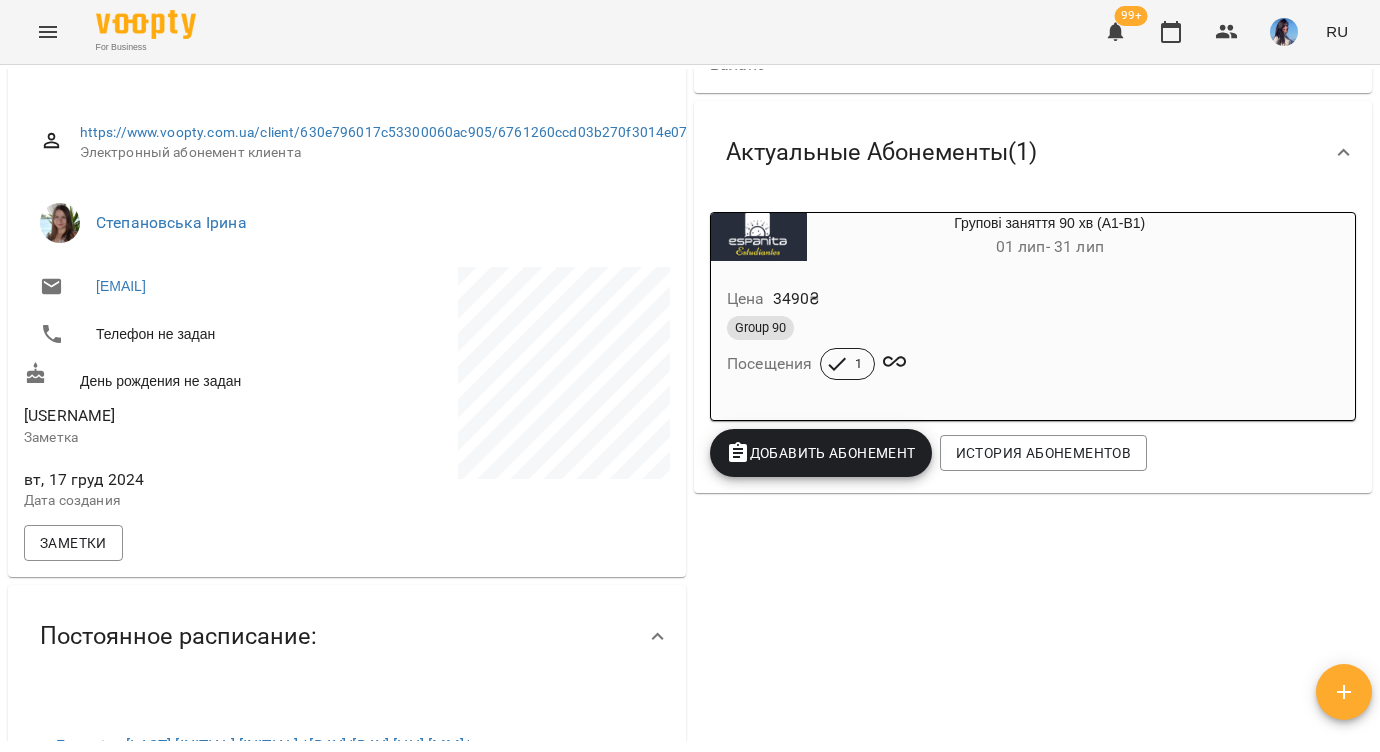 scroll, scrollTop: 0, scrollLeft: 0, axis: both 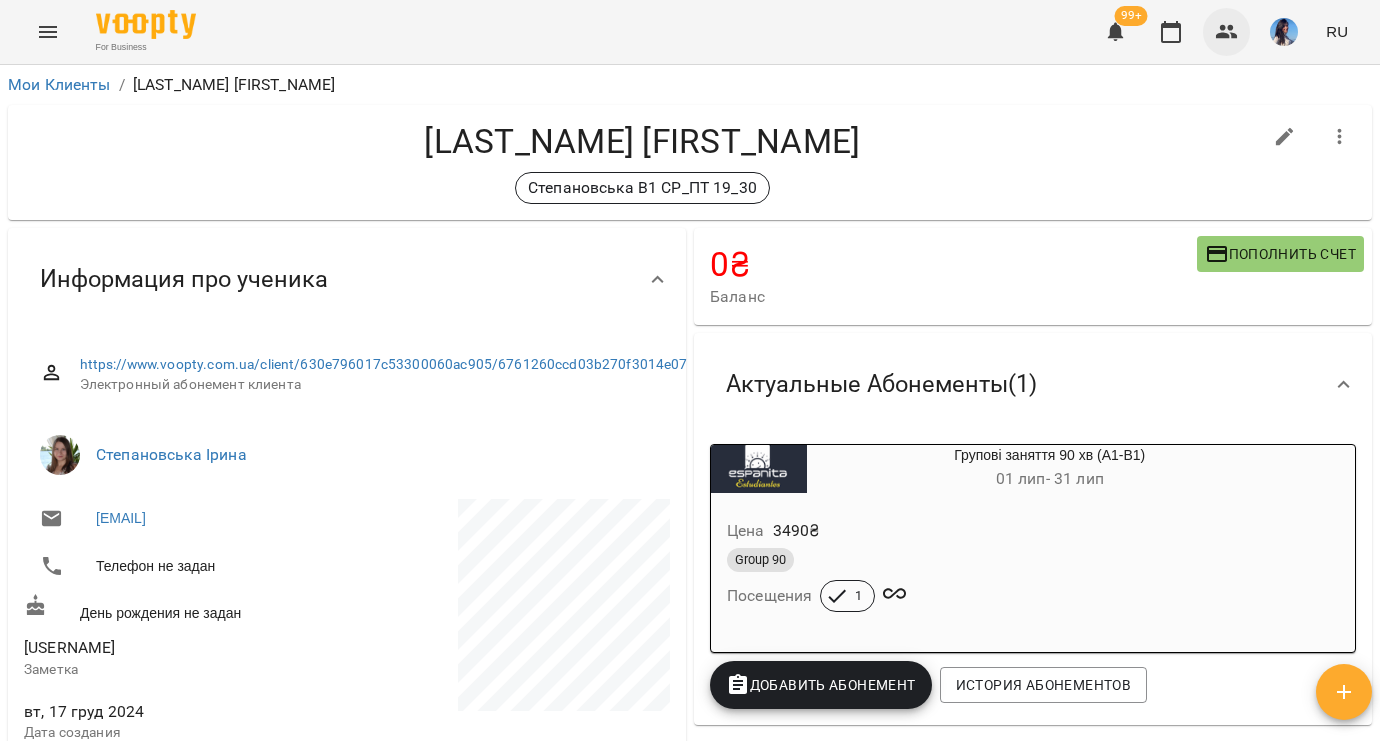 click at bounding box center [1227, 32] 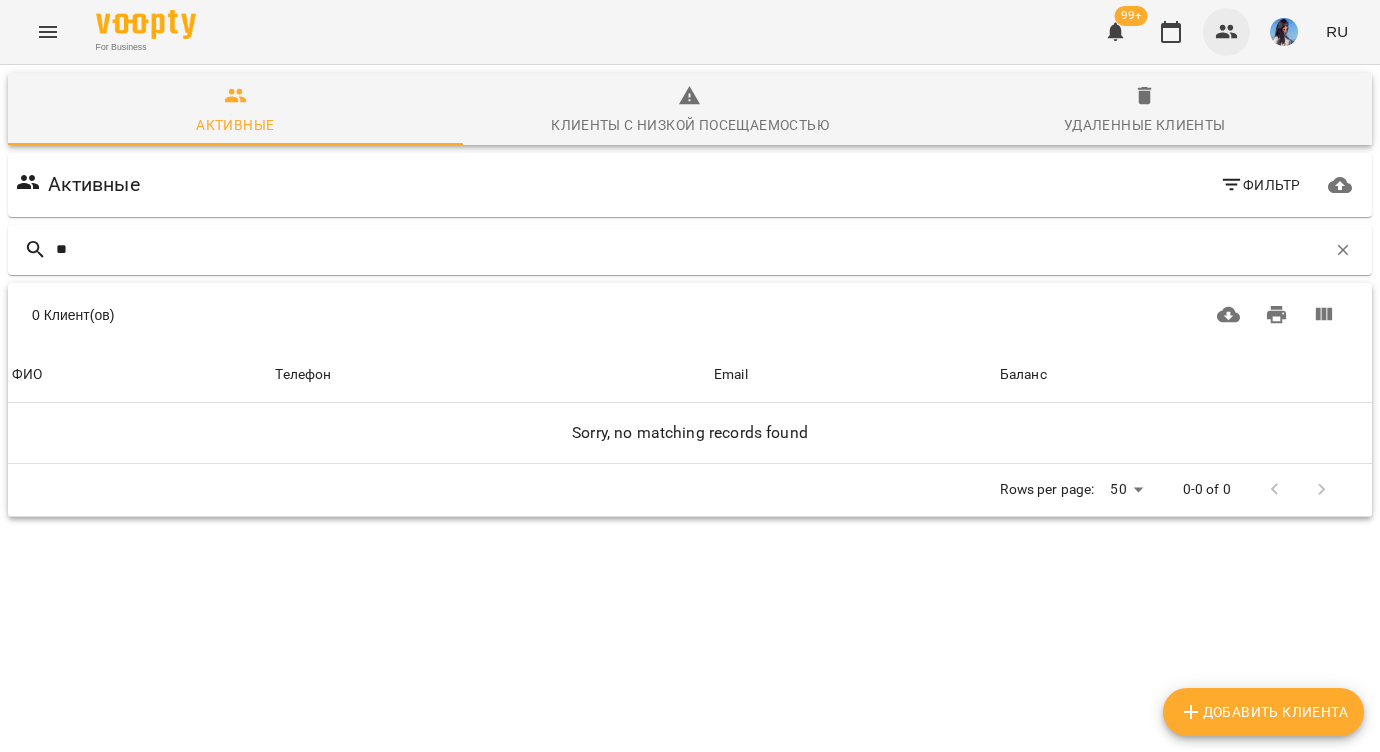 type on "*" 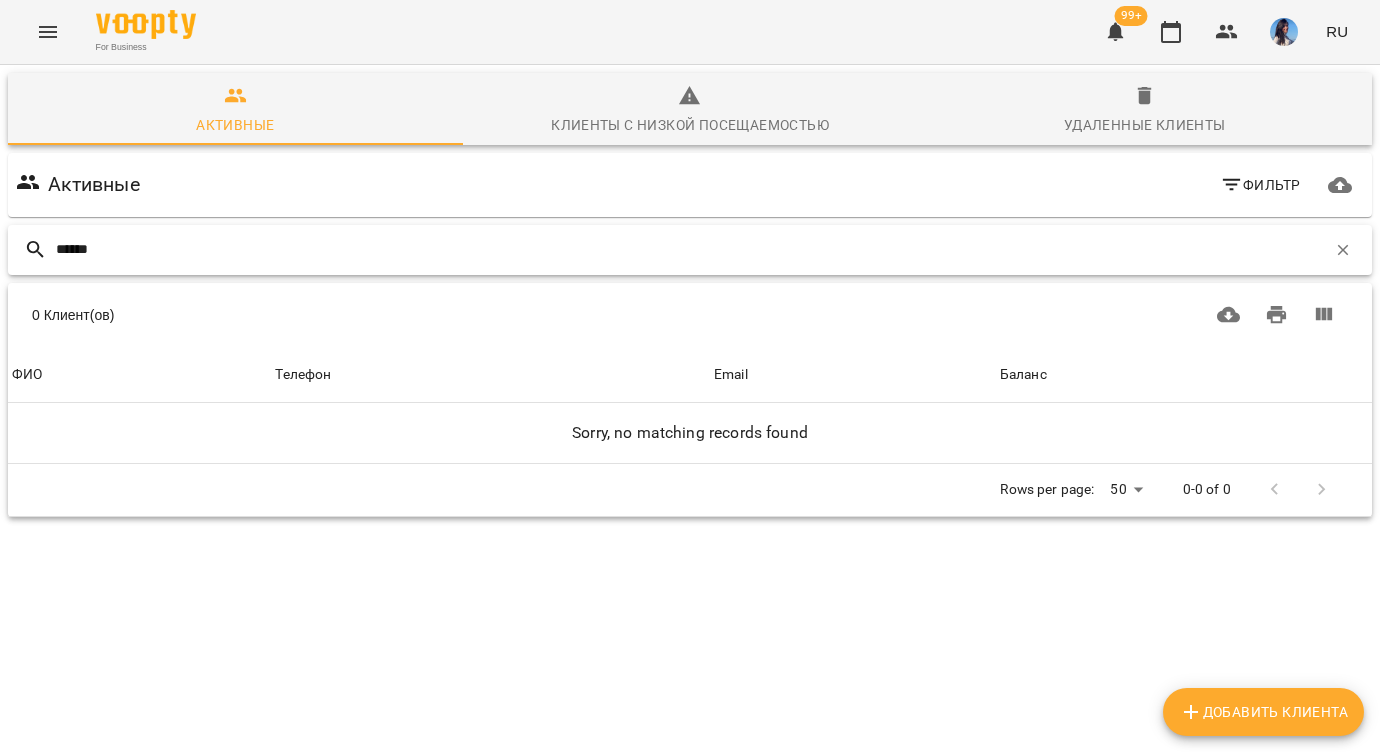 type on "******" 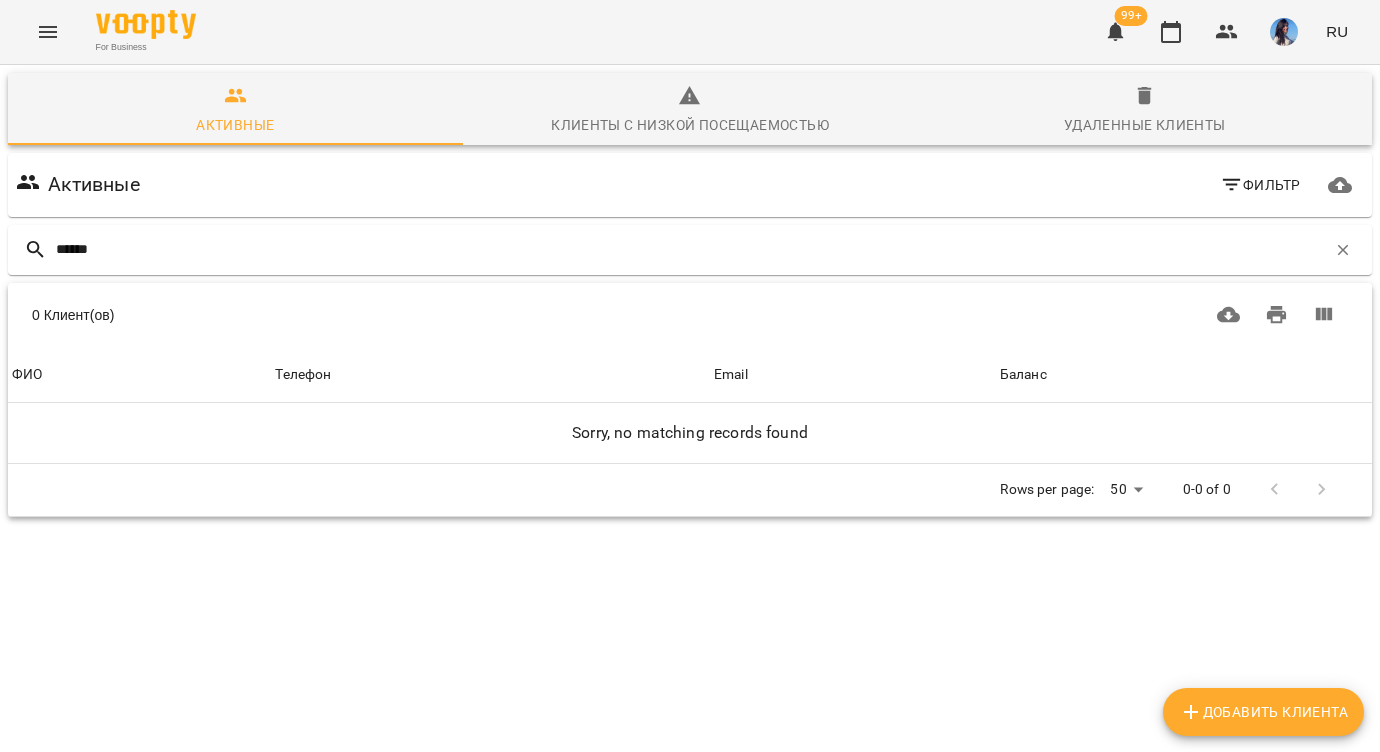 click on "Удаленные клиенты" at bounding box center (1145, 125) 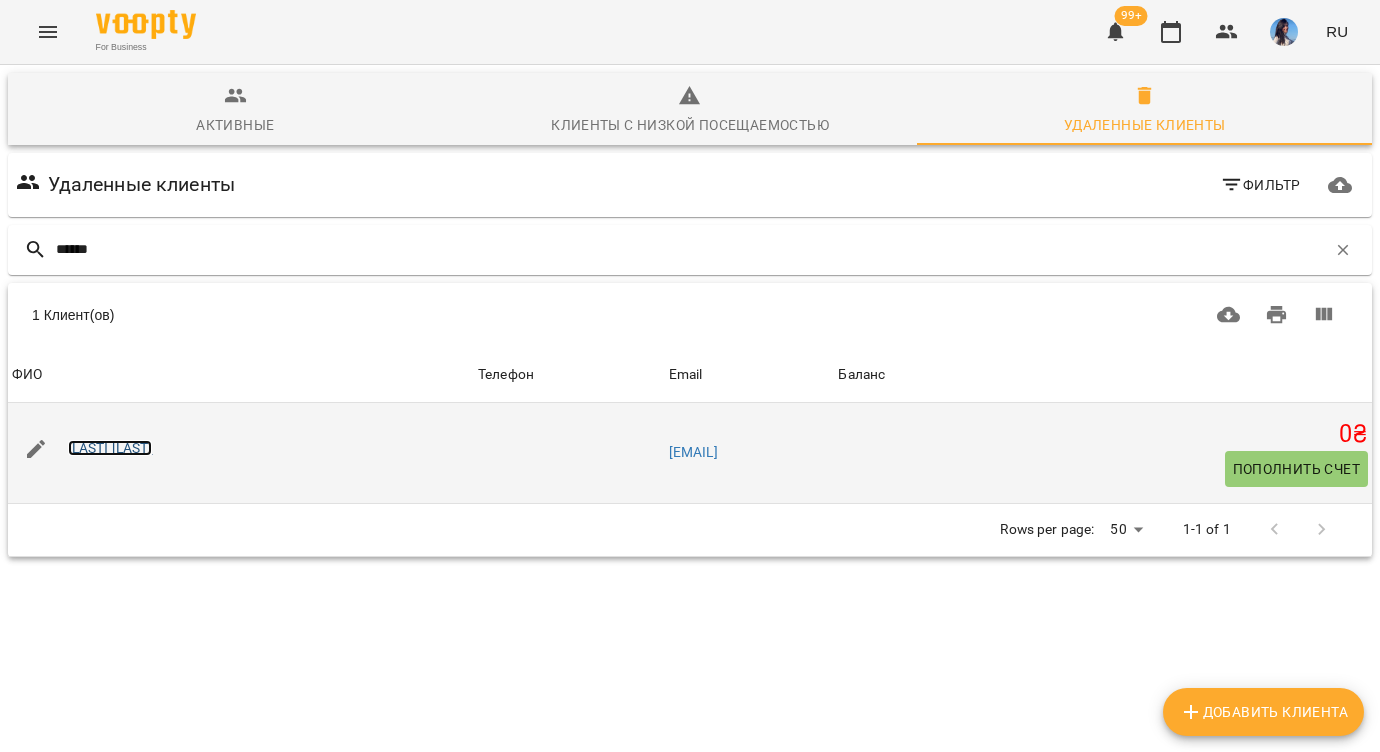 click on "[LAST] [LAST]" at bounding box center [110, 448] 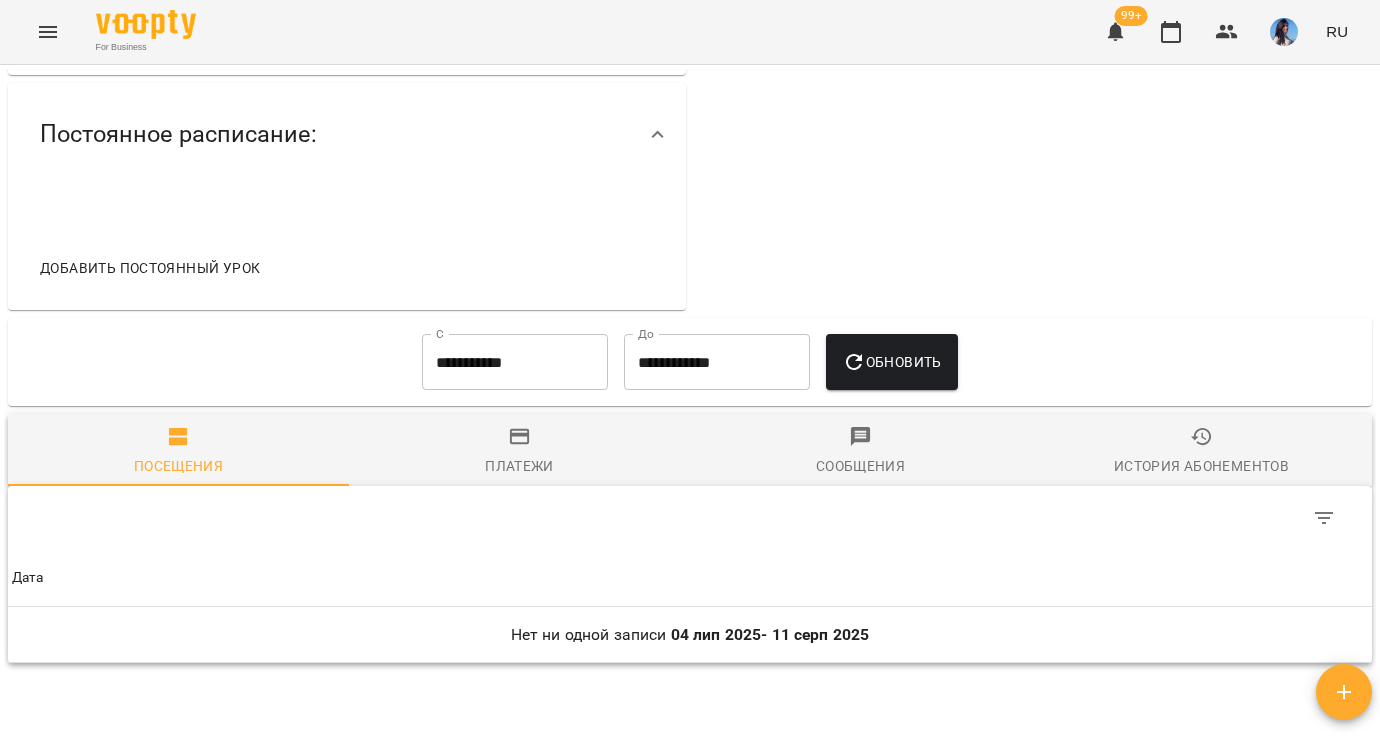 scroll, scrollTop: 833, scrollLeft: 0, axis: vertical 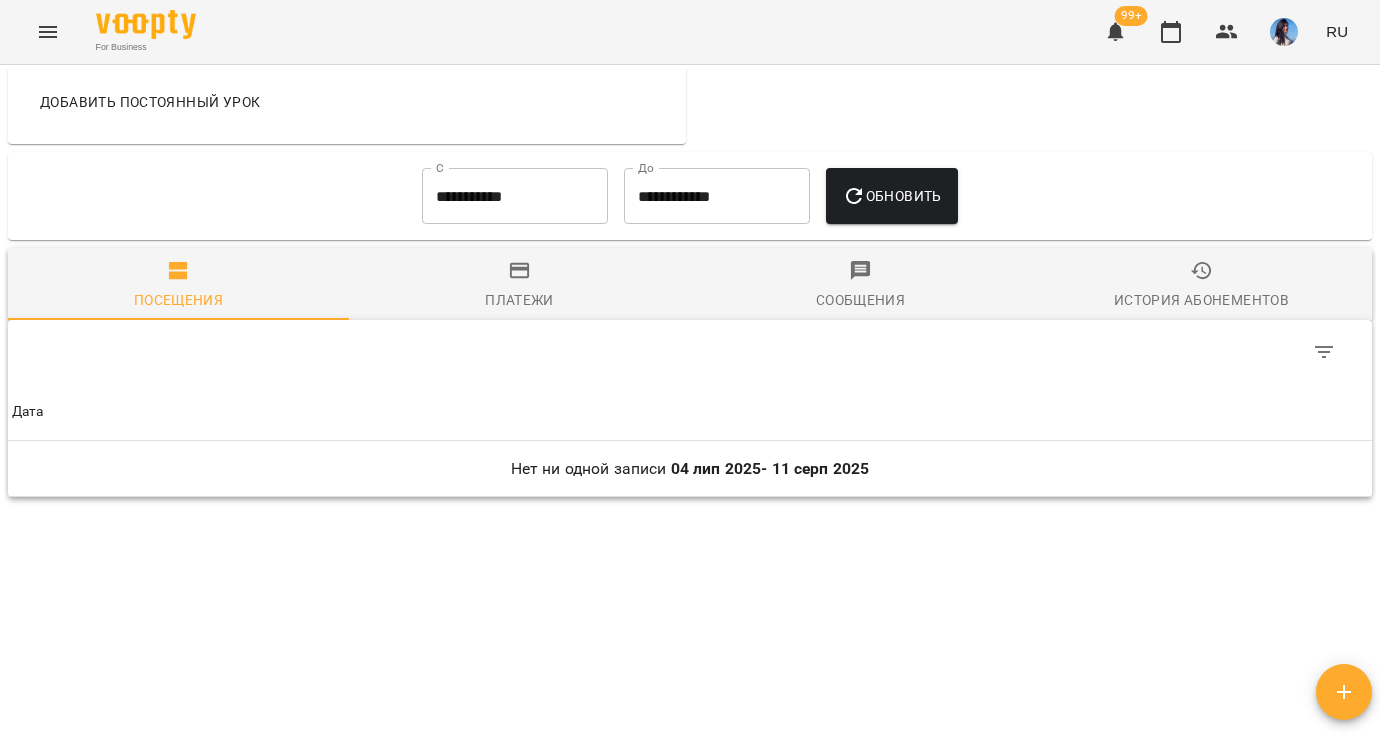 click on "**********" at bounding box center (515, 196) 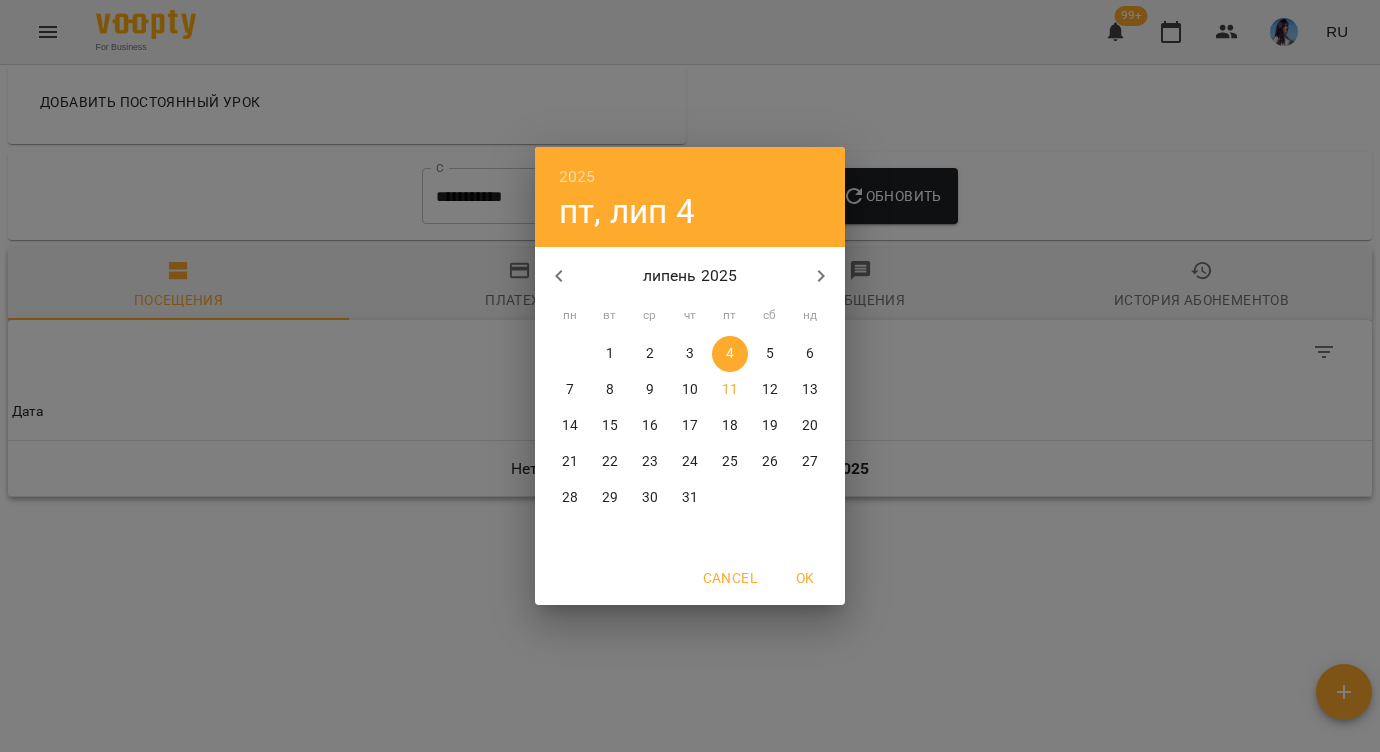 click 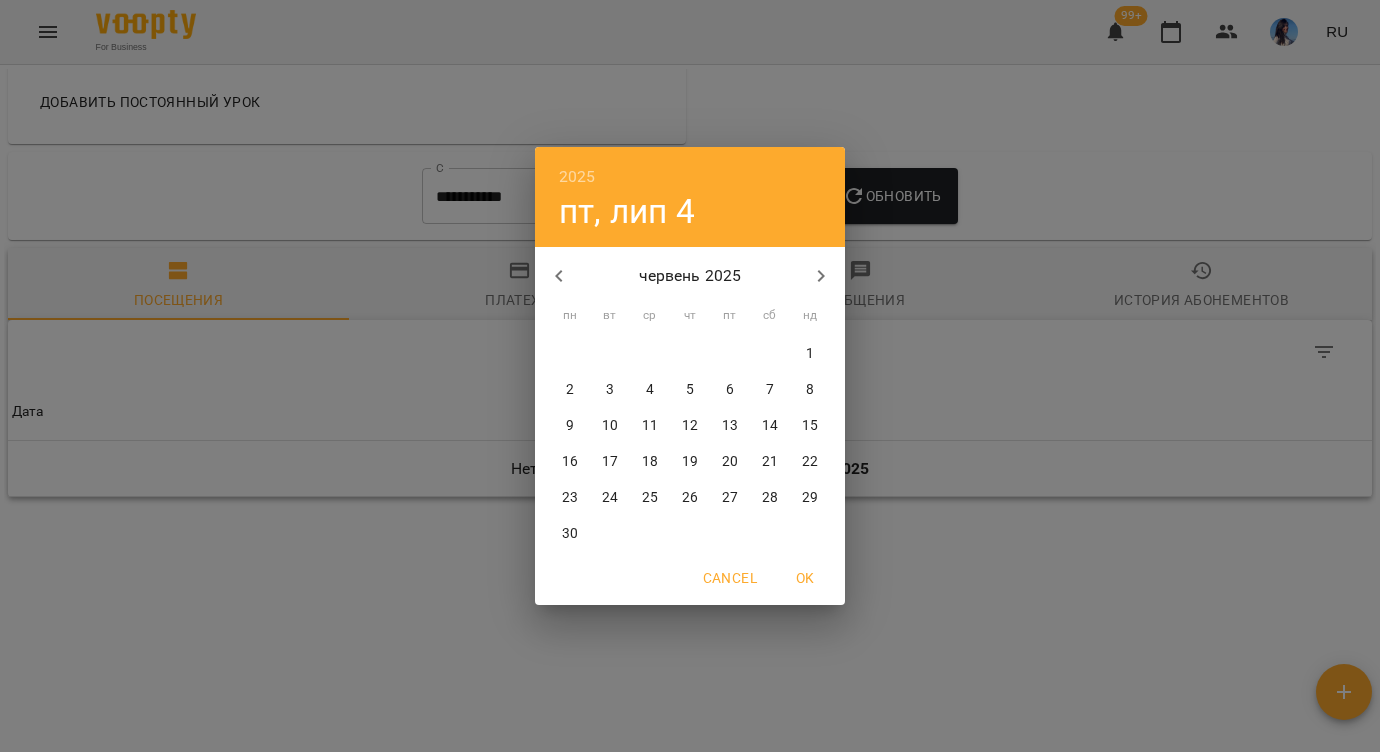 click on "1" at bounding box center (810, 354) 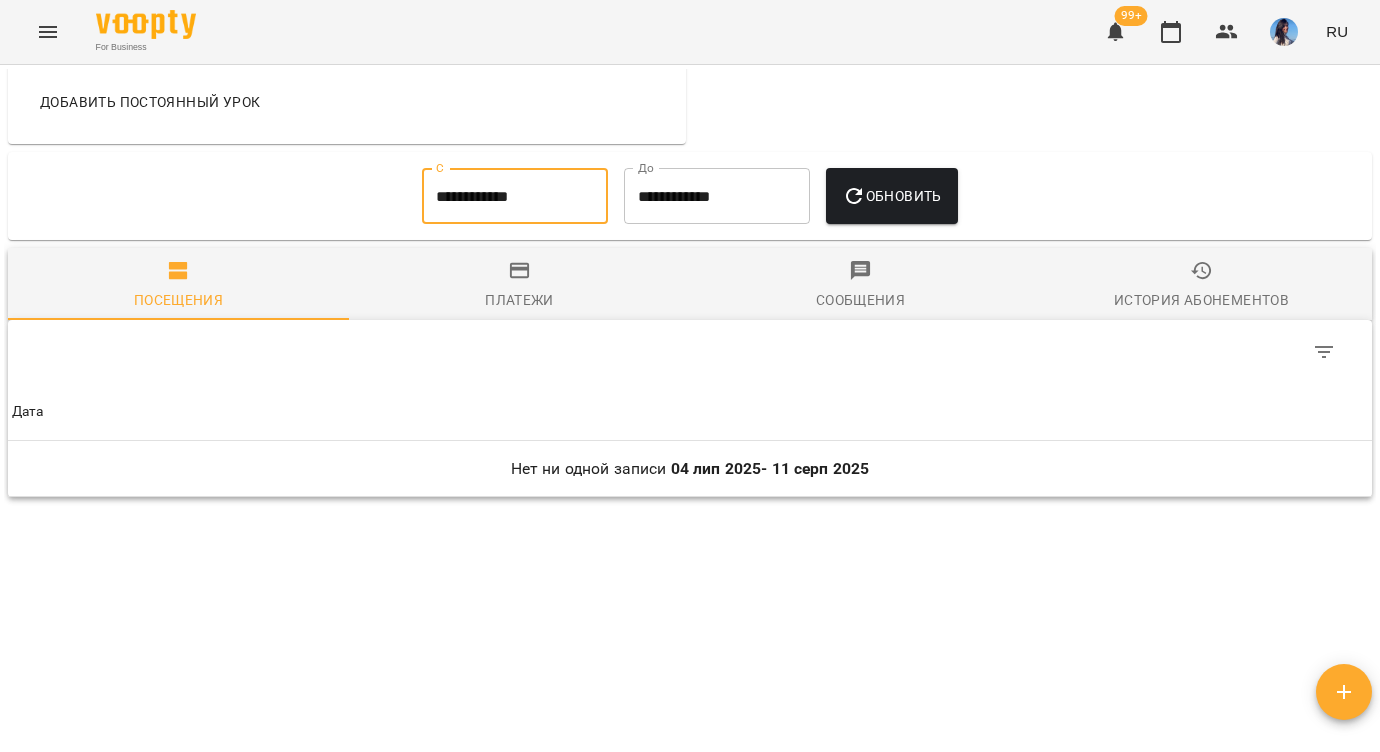 click on "Обновить" at bounding box center [892, 196] 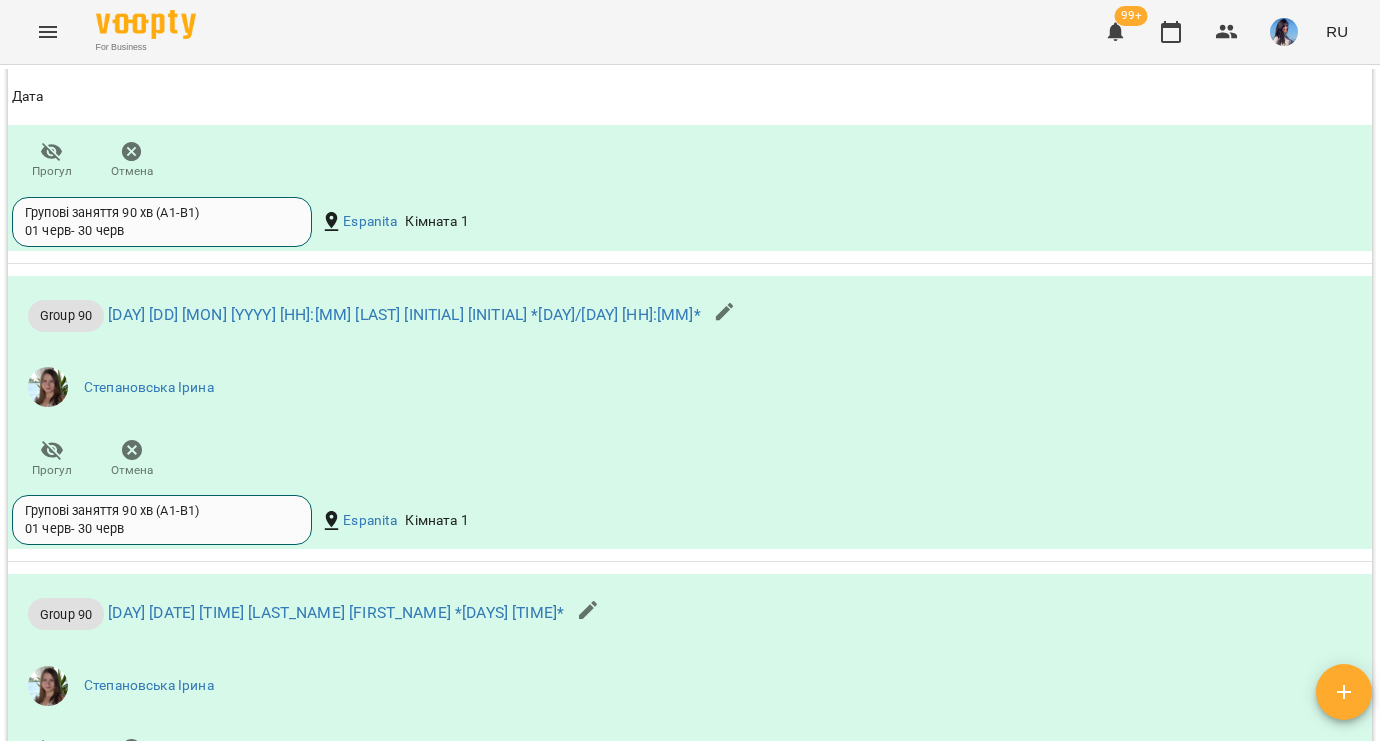 scroll, scrollTop: 3351, scrollLeft: 0, axis: vertical 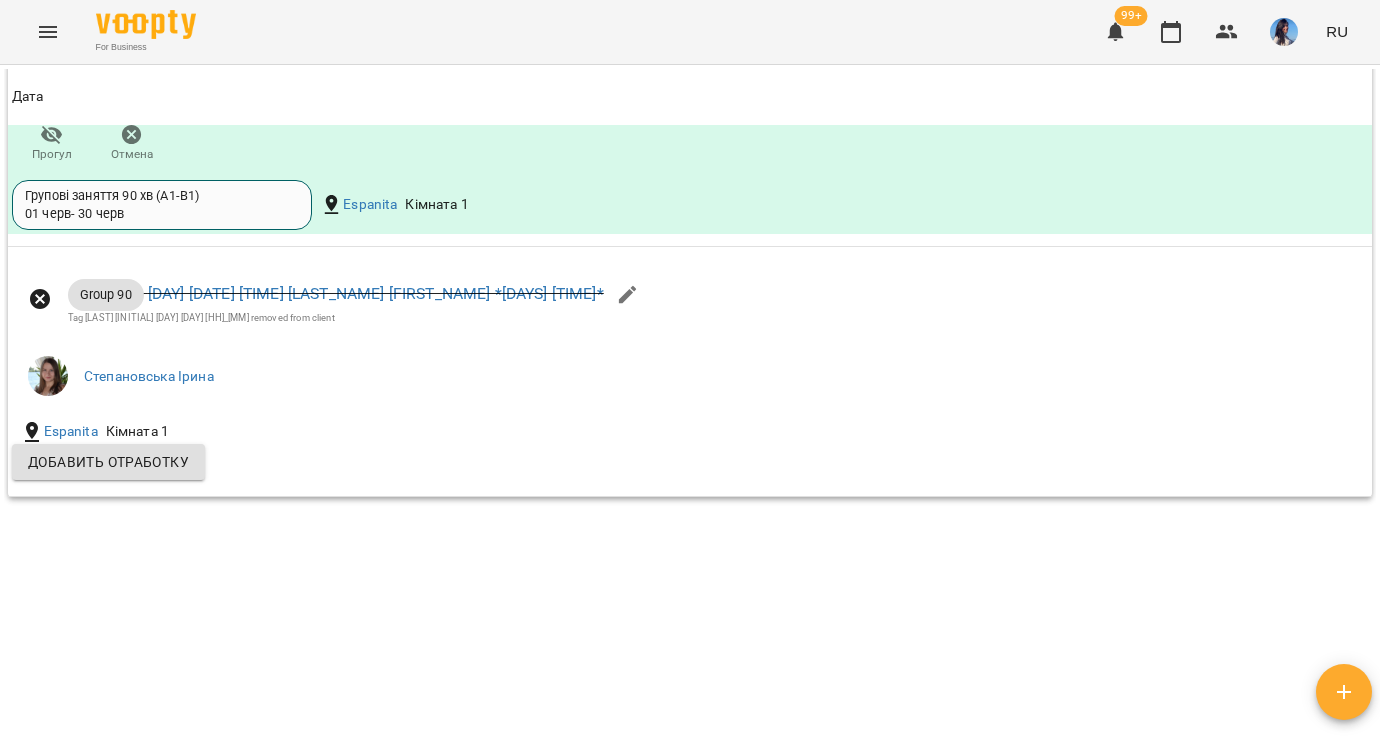 click 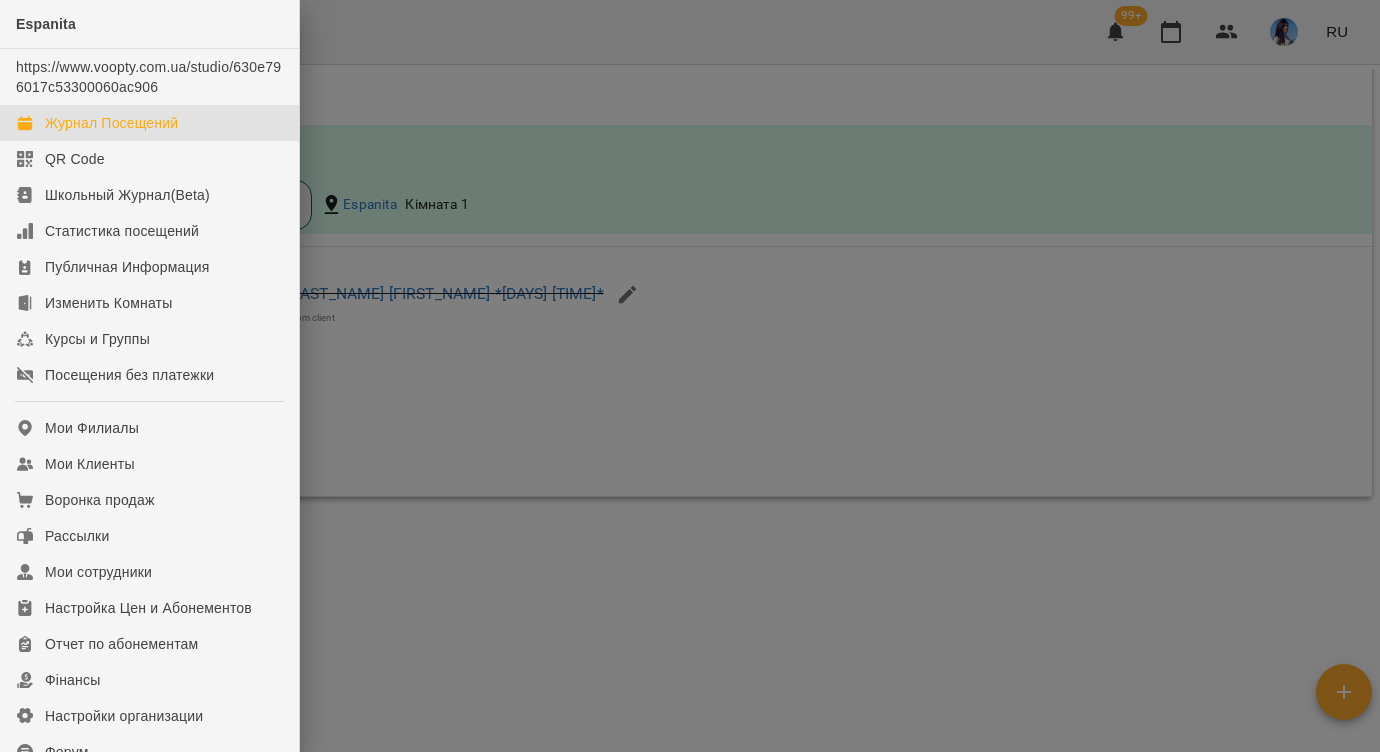 click on "Журнал Посещений" at bounding box center (111, 123) 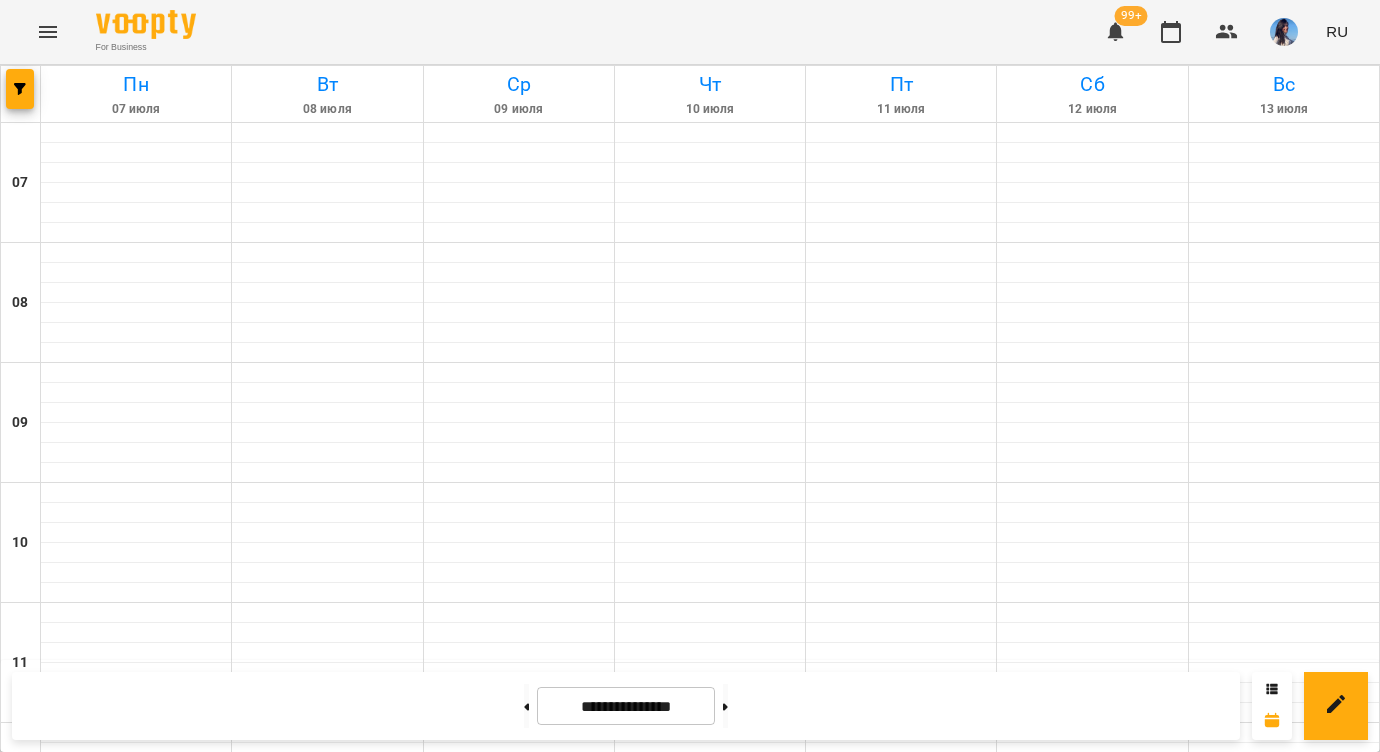 click 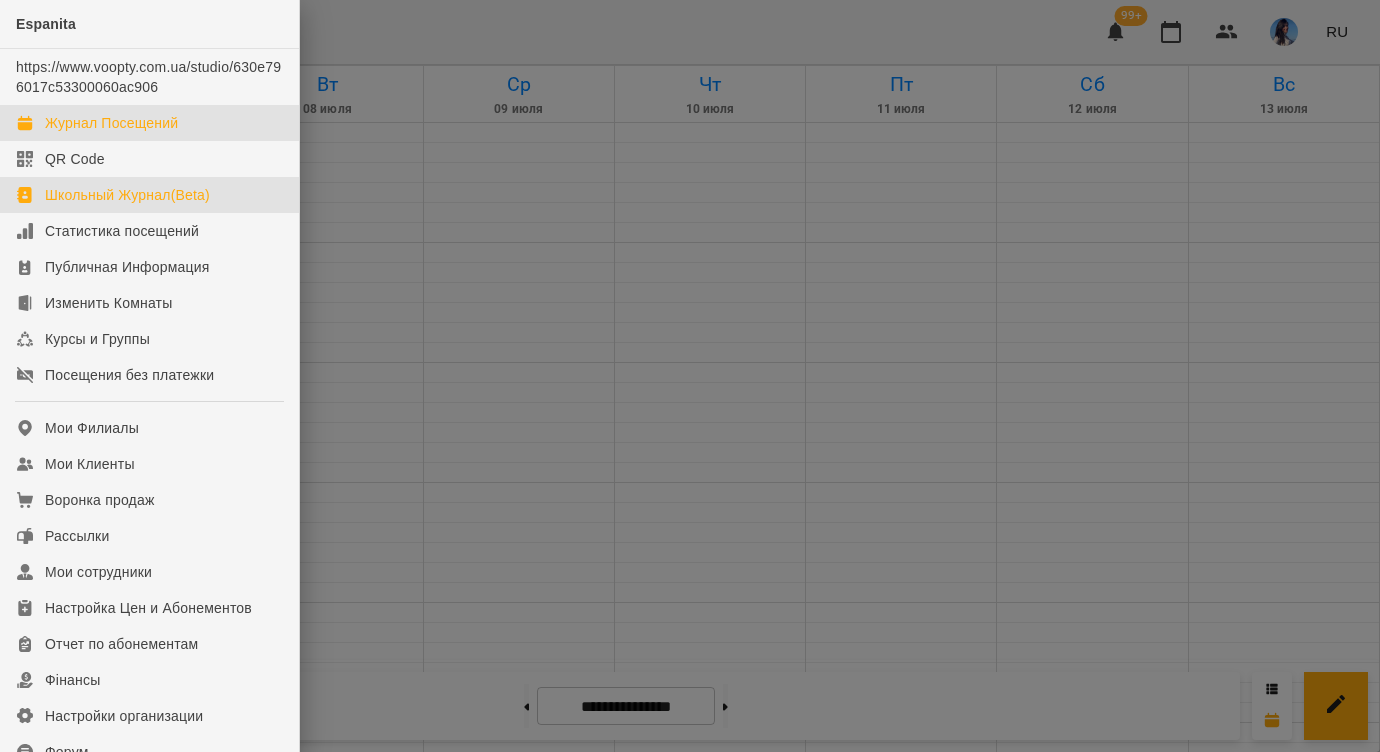 click on "Школьный Журнал(Beta)" at bounding box center (149, 195) 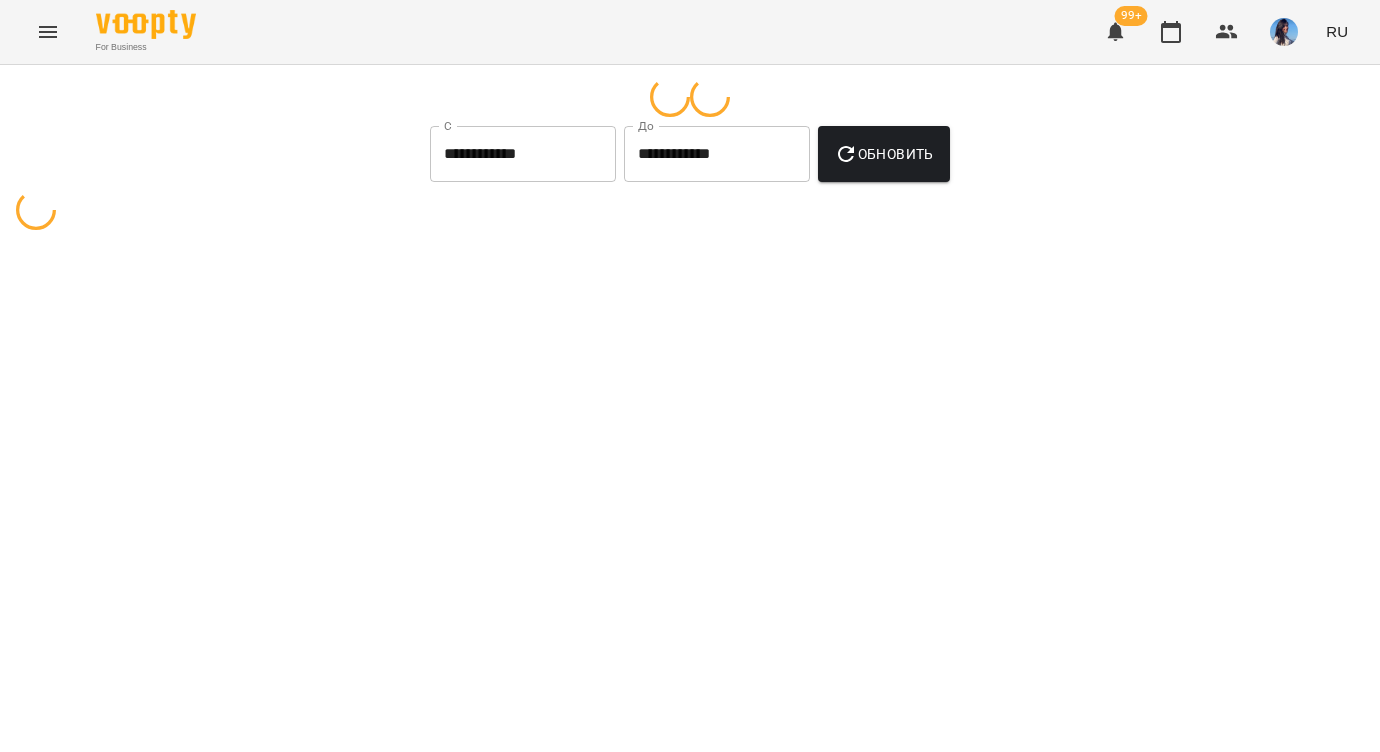 select on "**********" 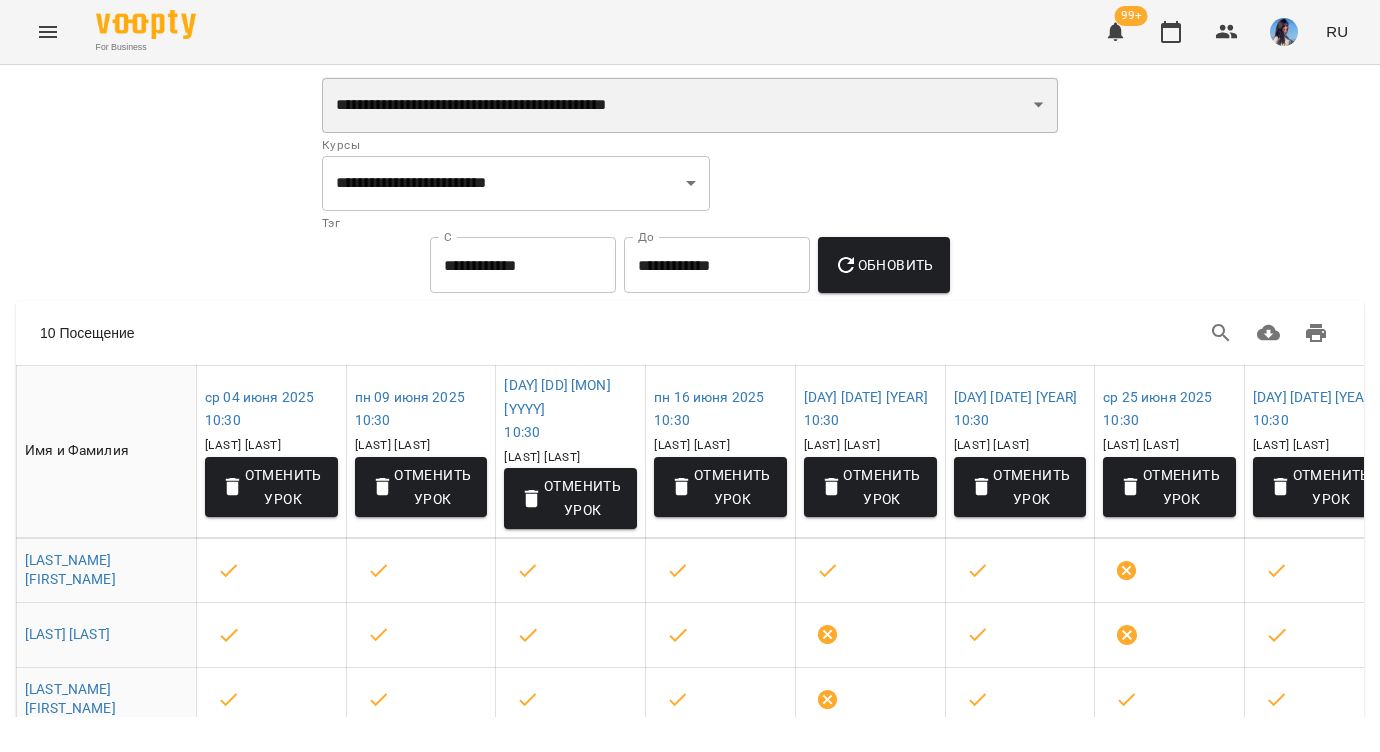 click on "**********" at bounding box center (690, 105) 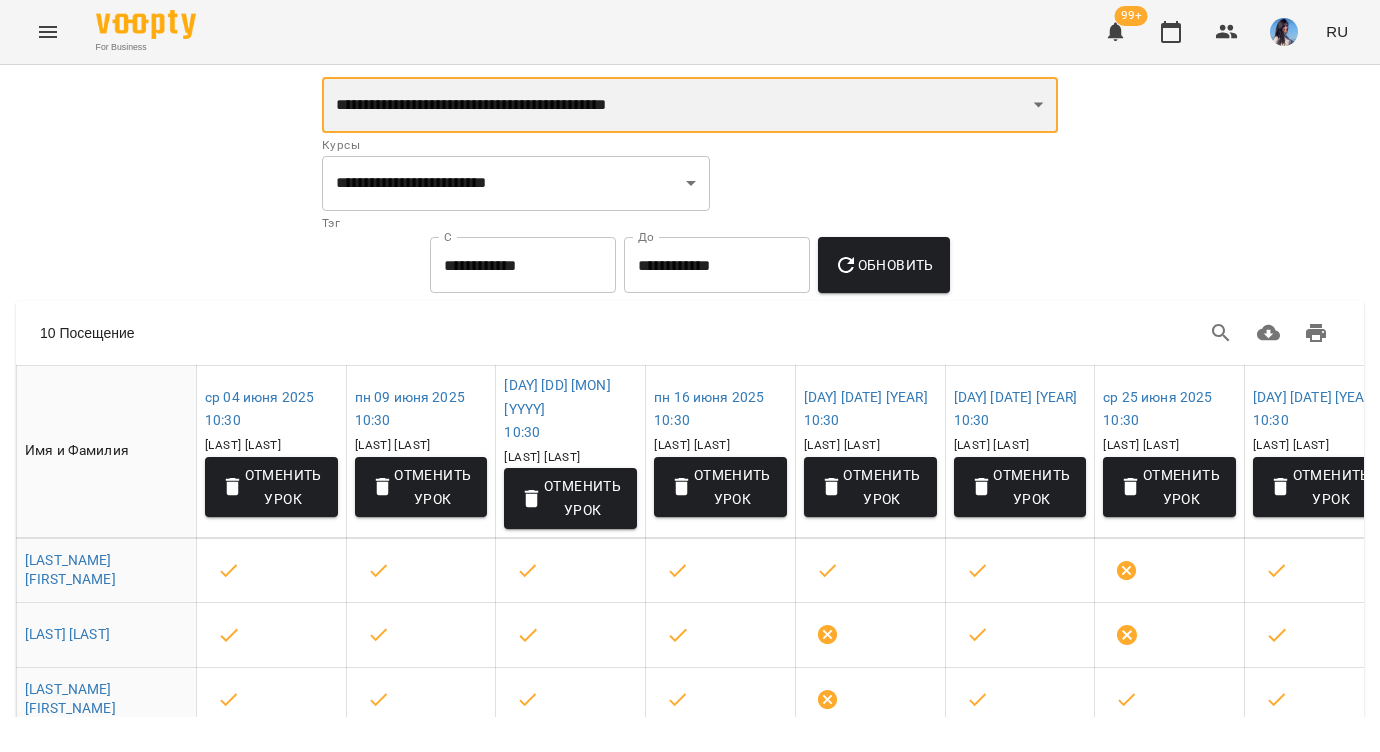 select on "**********" 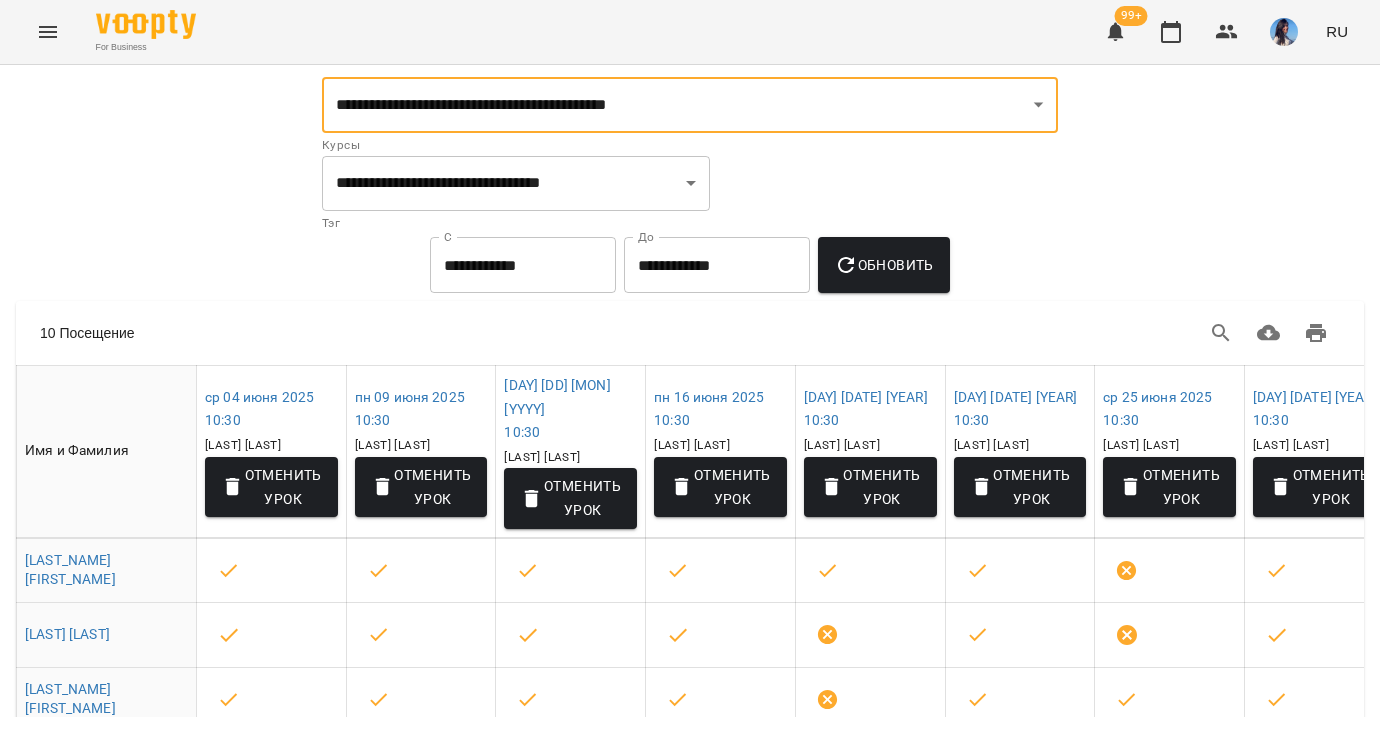 click on "**********" at bounding box center [523, 265] 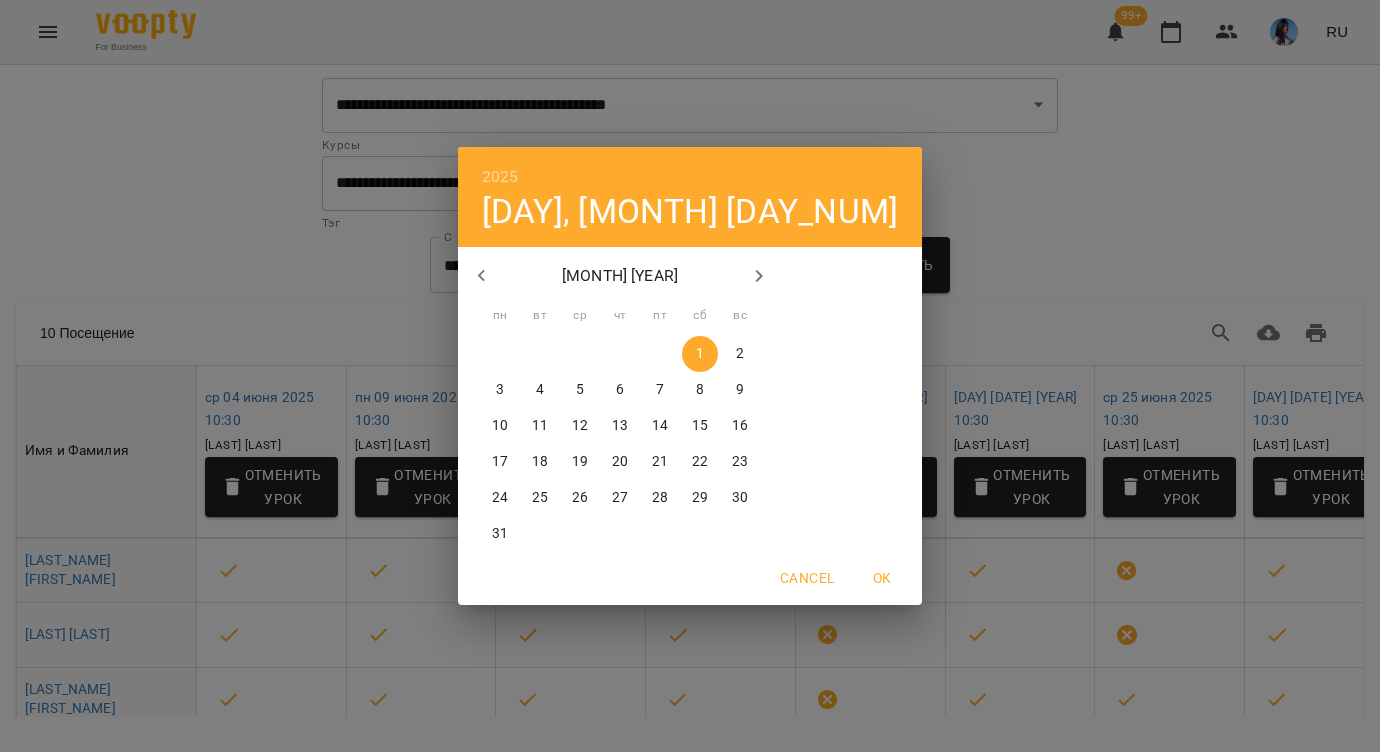 click 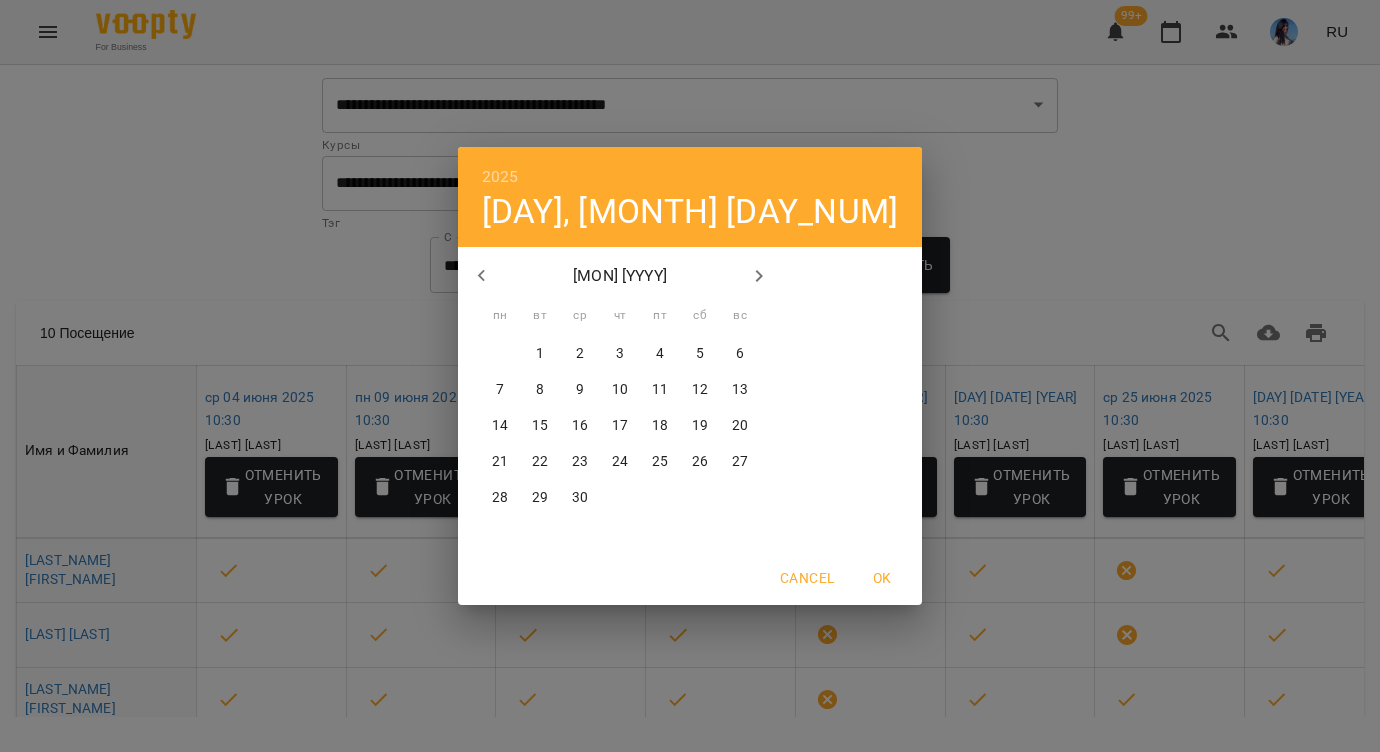 click 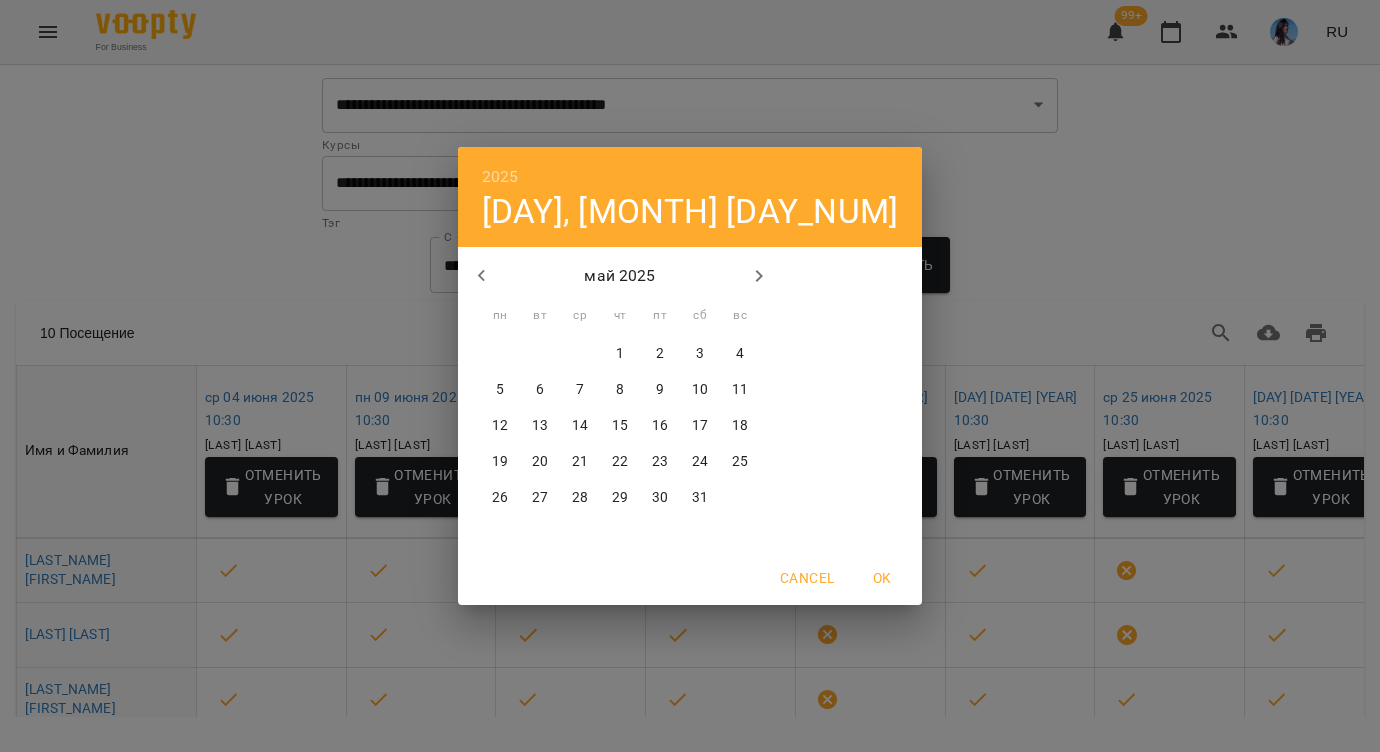 click 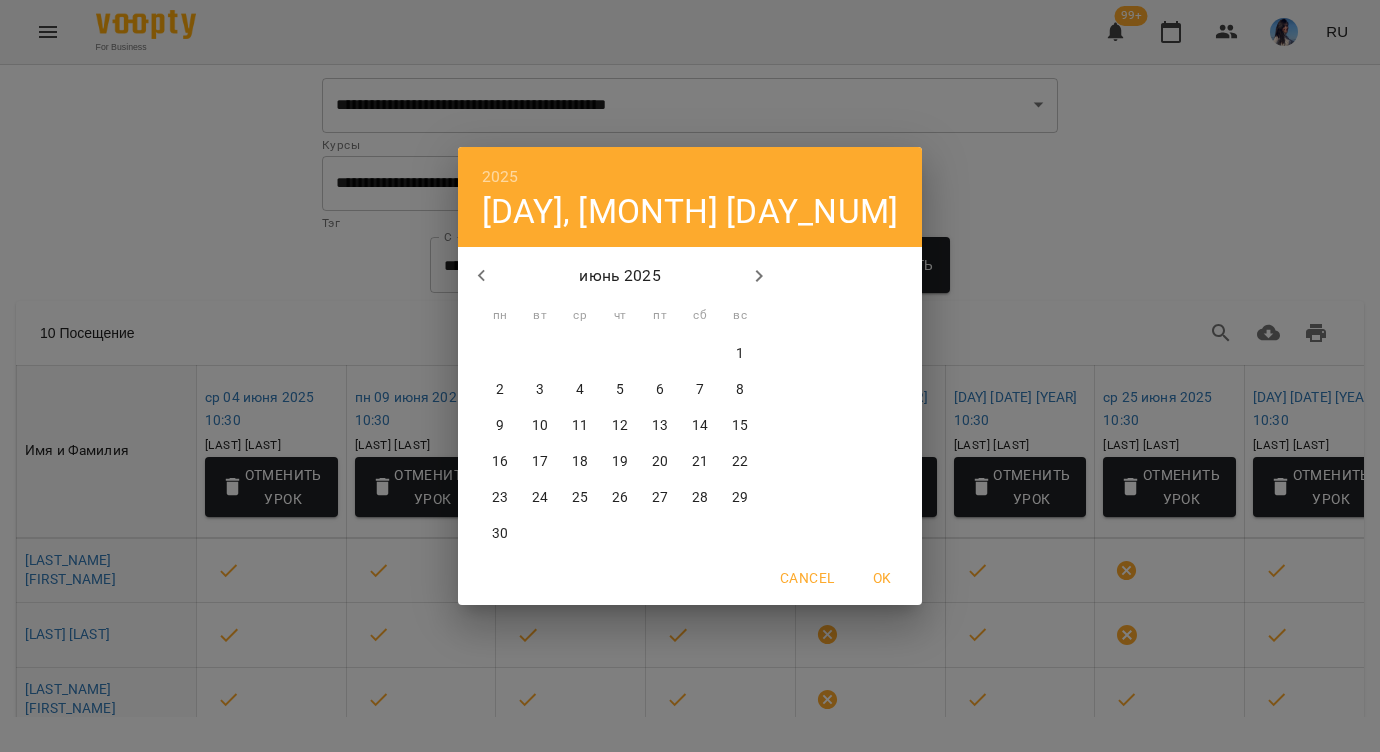 click on "1" at bounding box center [740, 354] 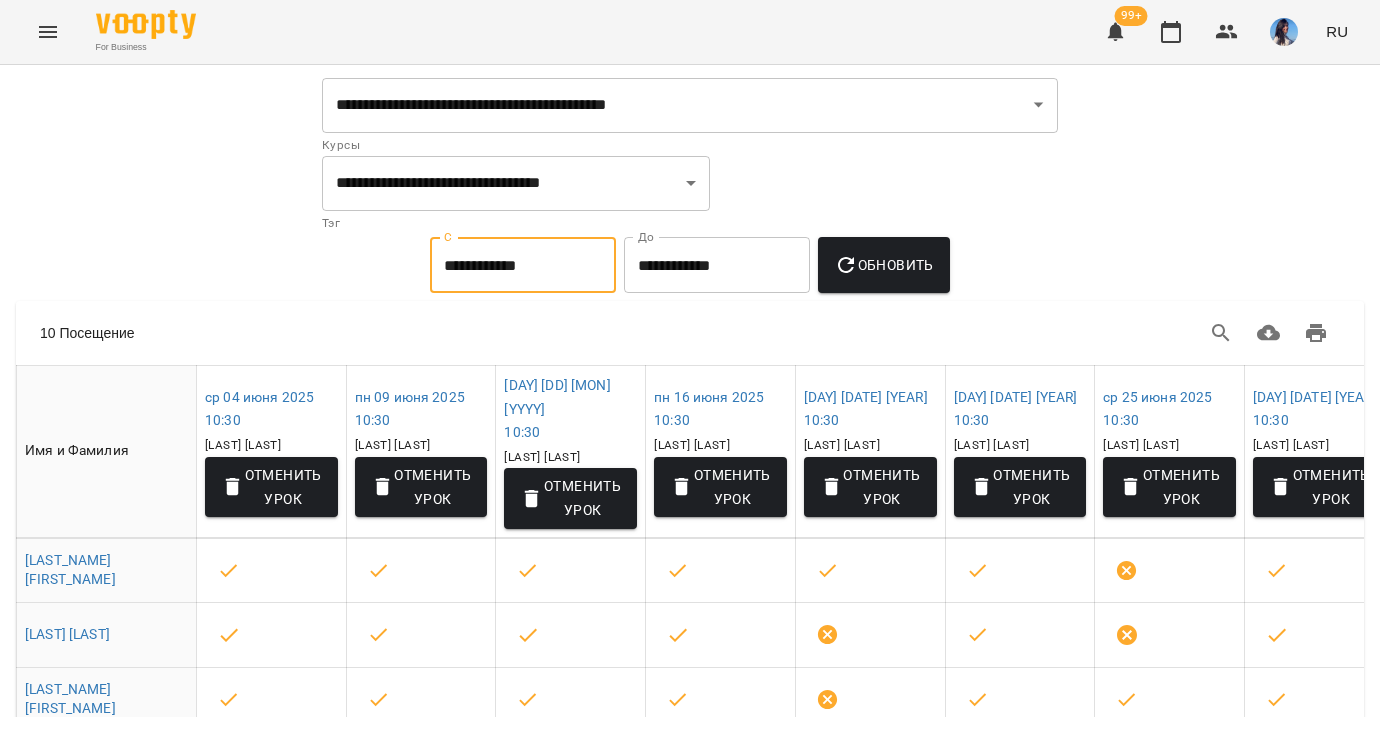 click on "Обновить" at bounding box center [884, 265] 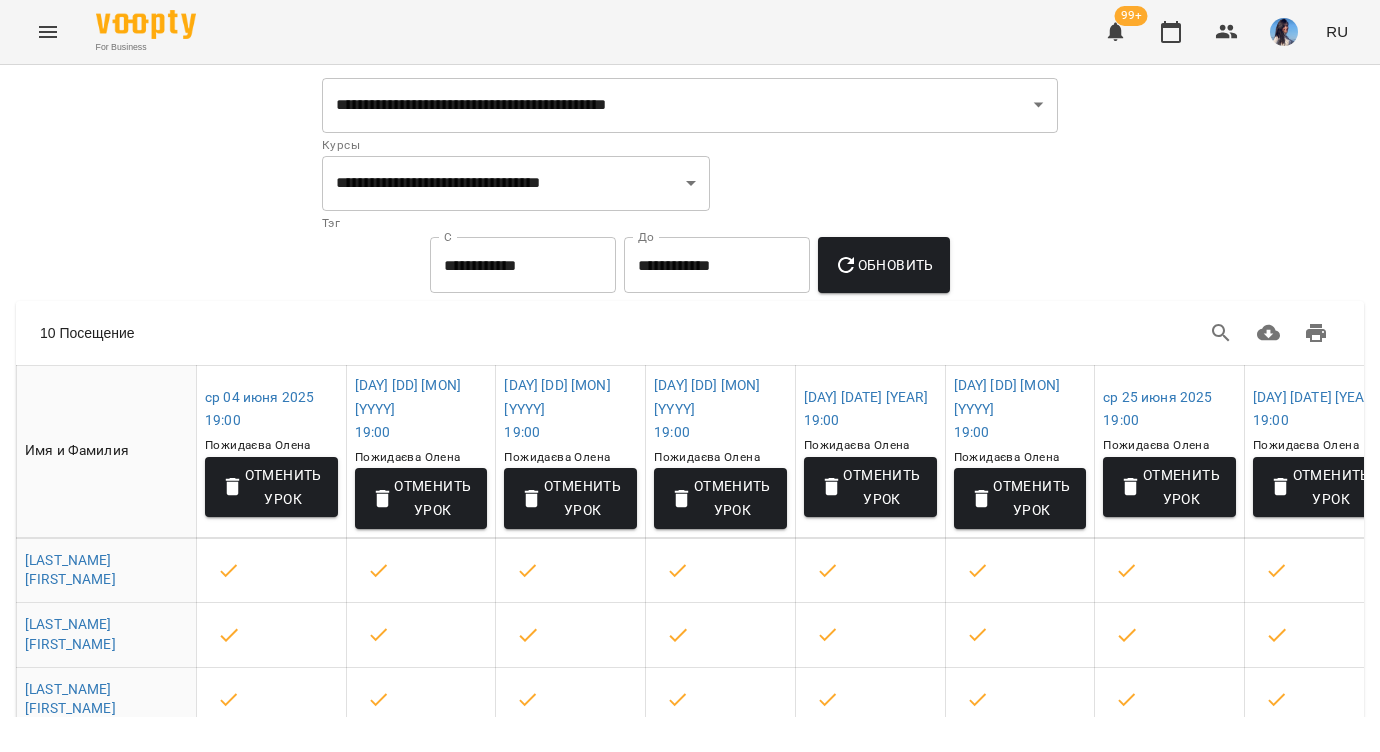 click on "**********" at bounding box center [717, 265] 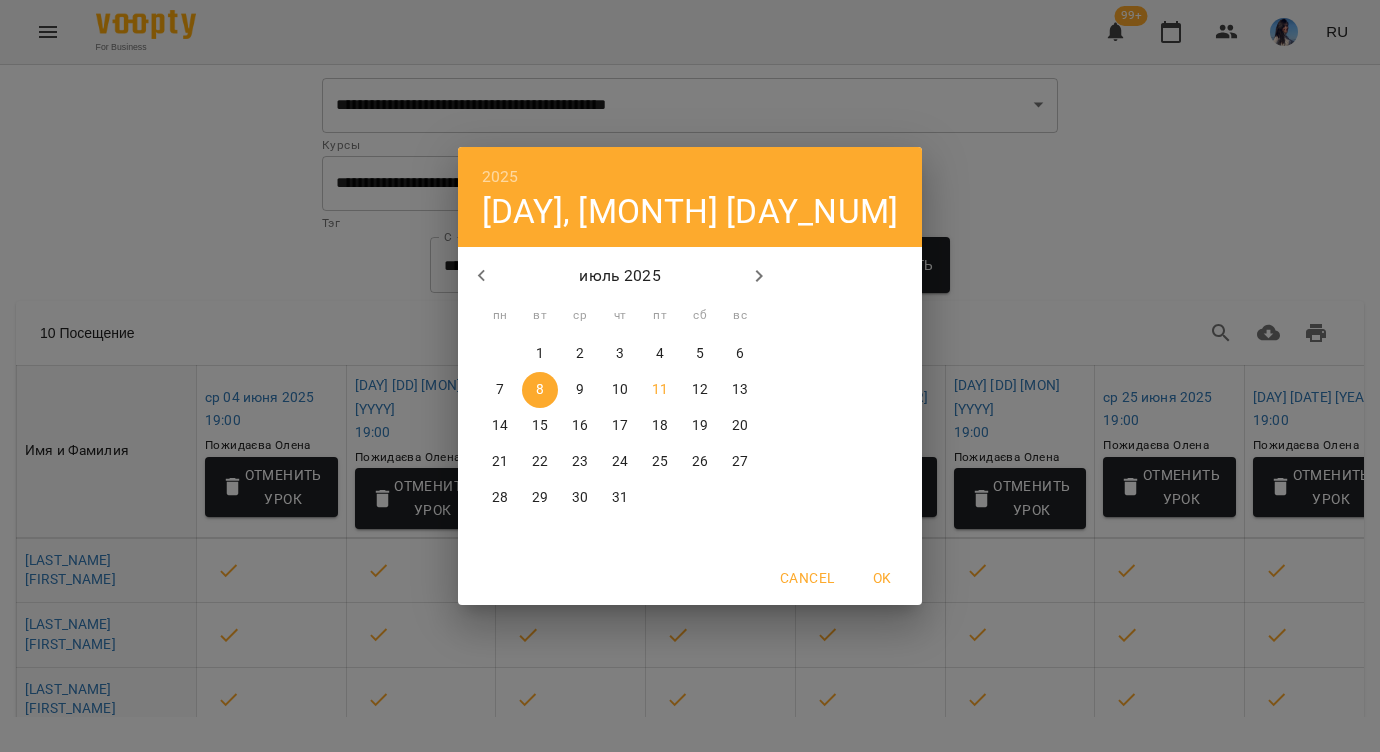 click on "11" at bounding box center [660, 390] 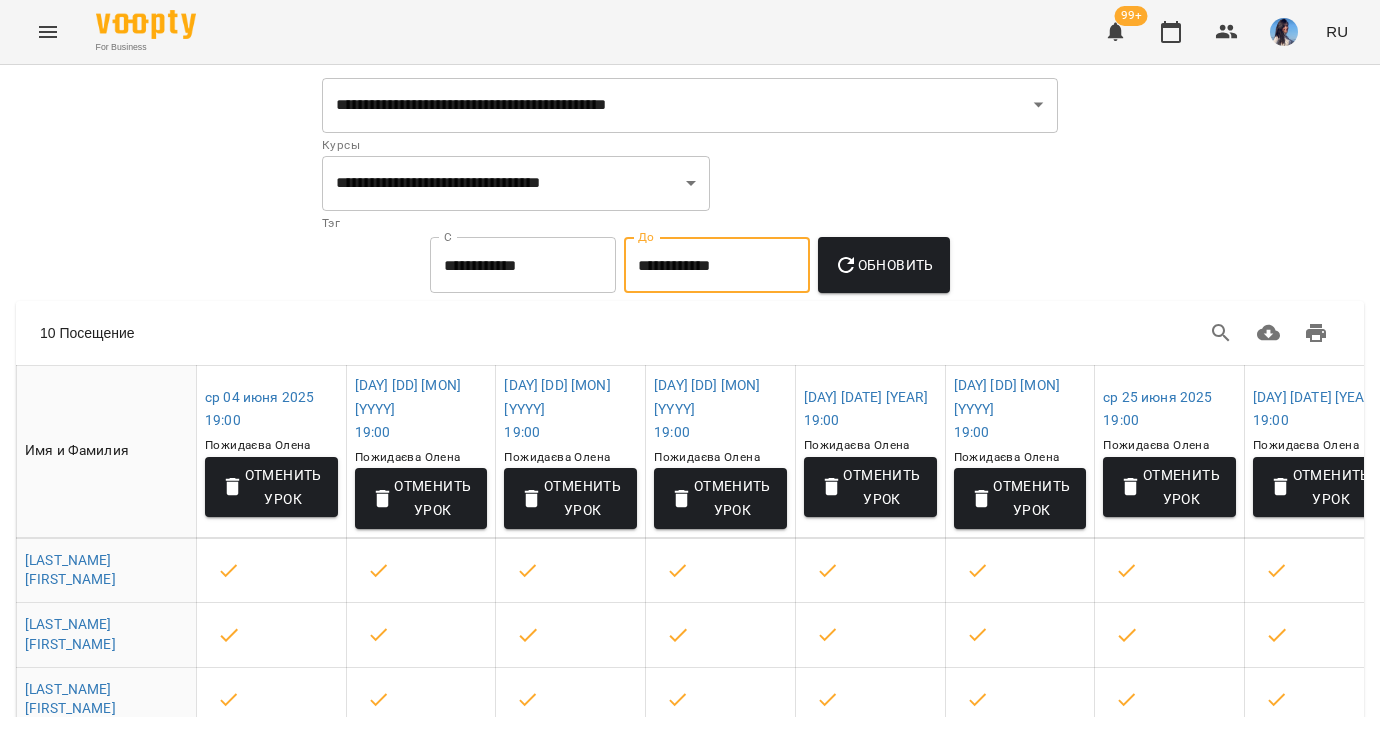 click on "Обновить" at bounding box center [884, 265] 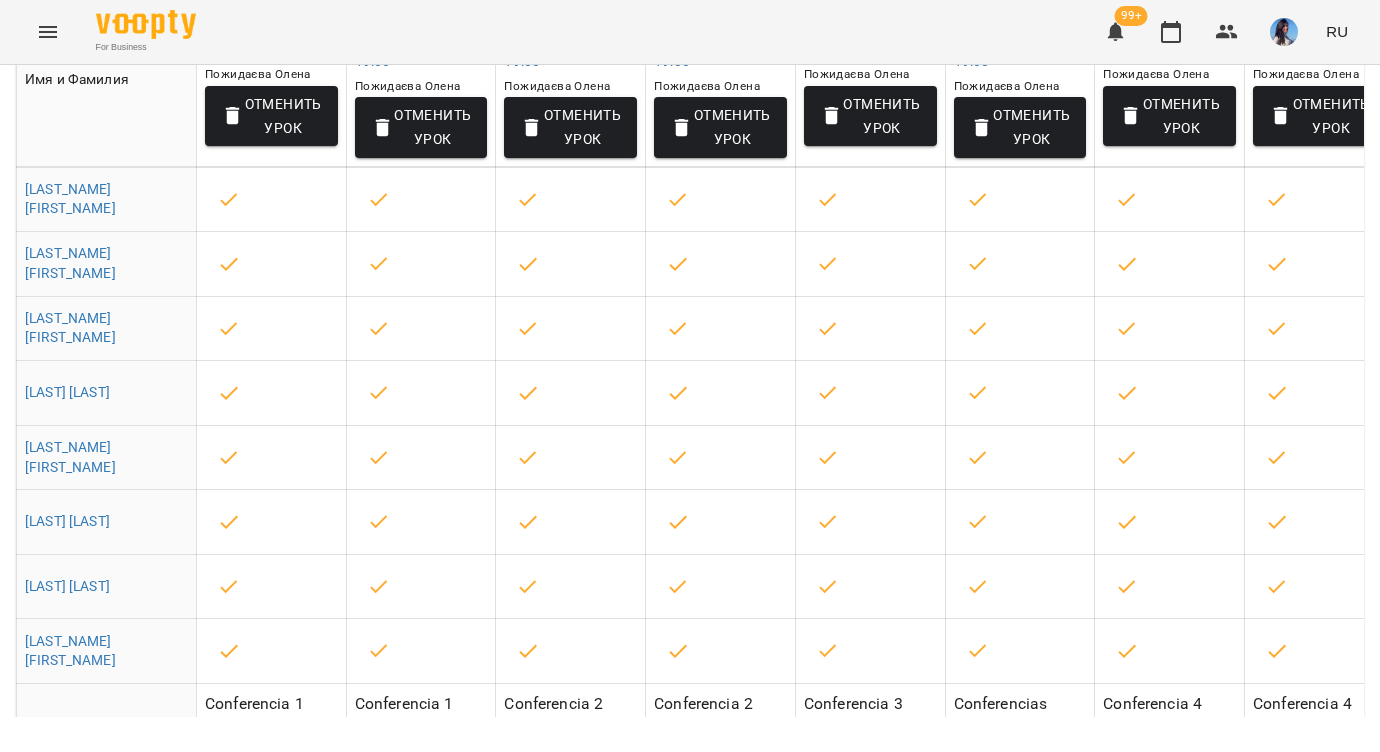 scroll, scrollTop: 381, scrollLeft: 0, axis: vertical 